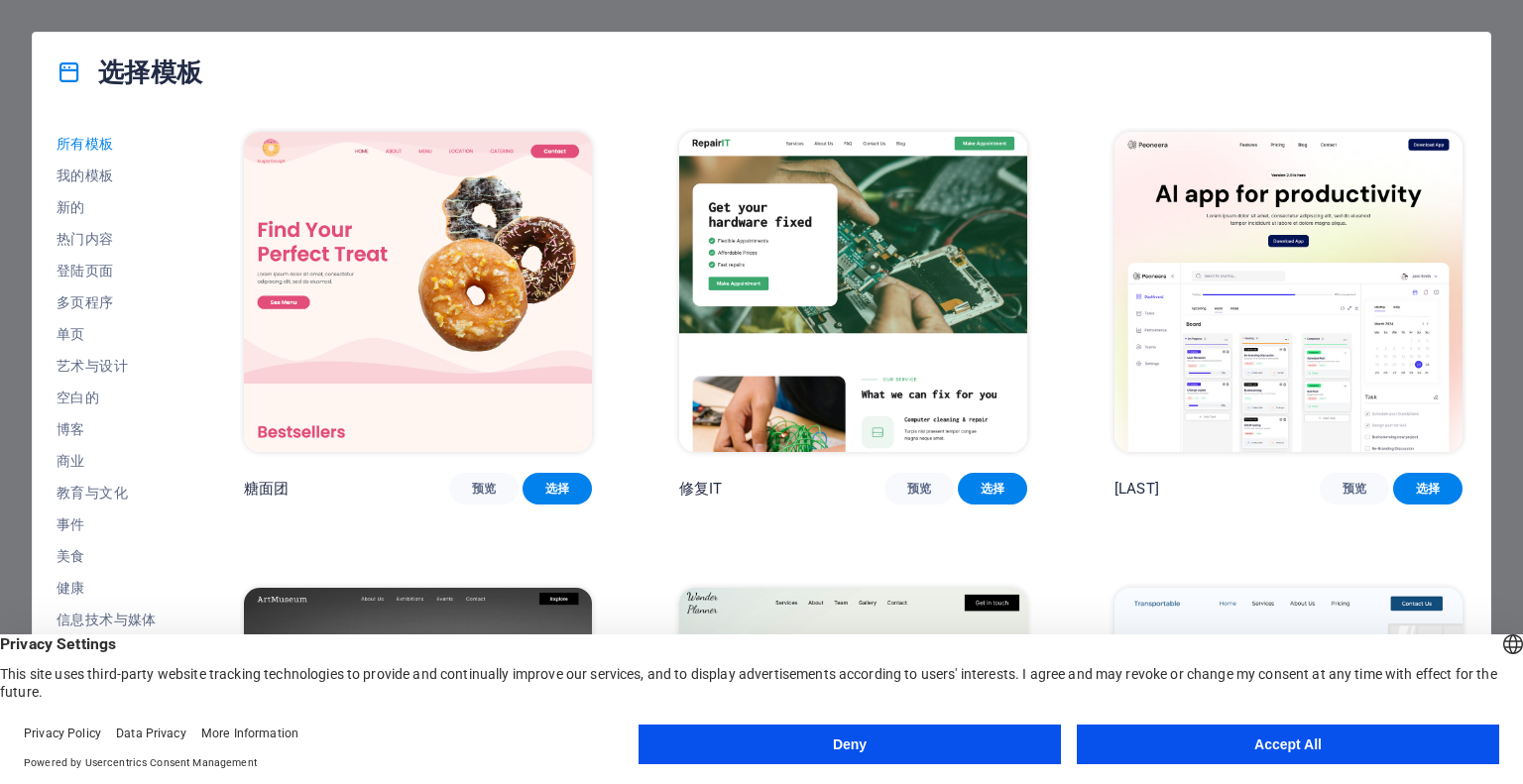 scroll, scrollTop: 0, scrollLeft: 0, axis: both 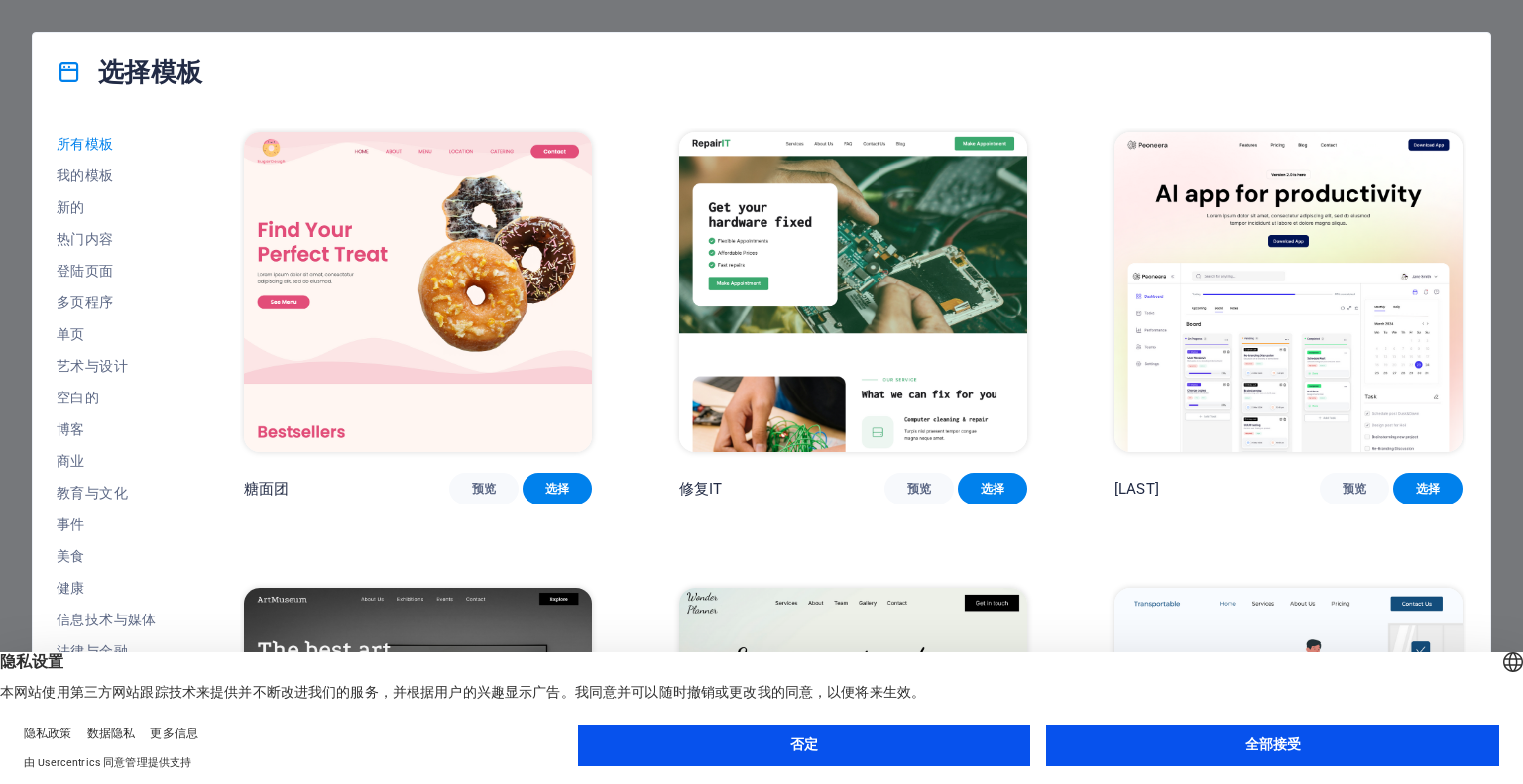 click on "全部接受" at bounding box center [1272, 745] 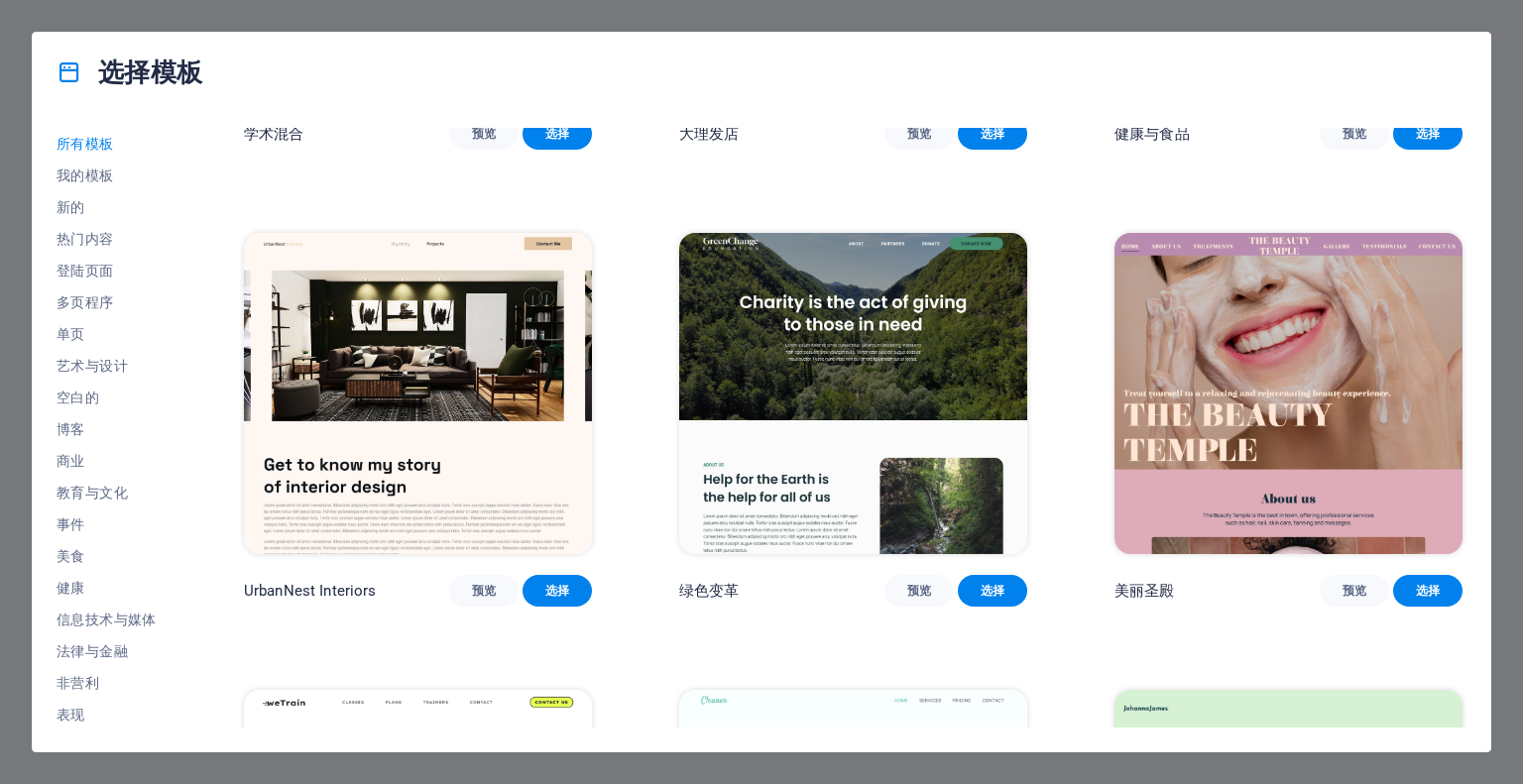 scroll, scrollTop: 1685, scrollLeft: 0, axis: vertical 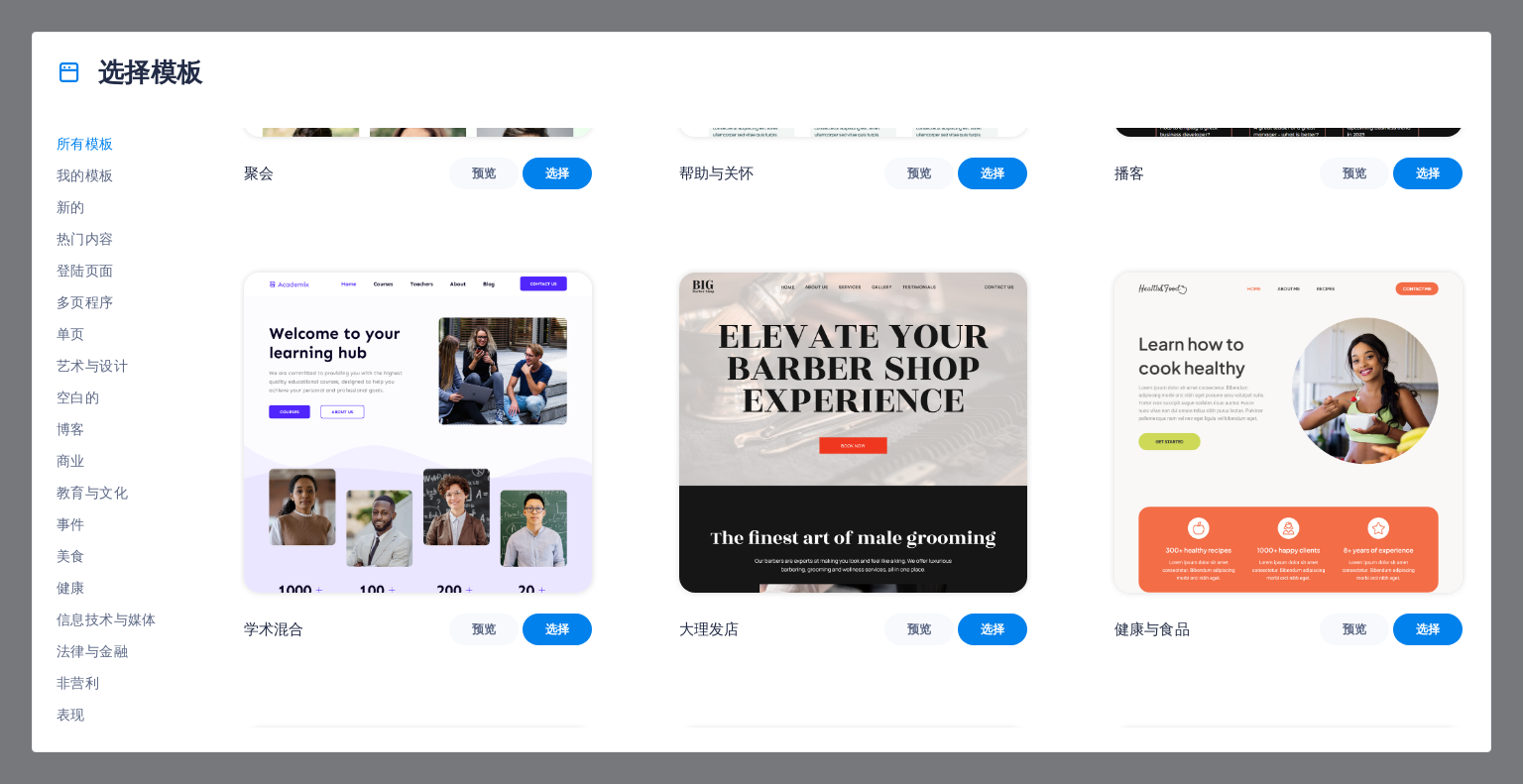 click at bounding box center [417, 432] 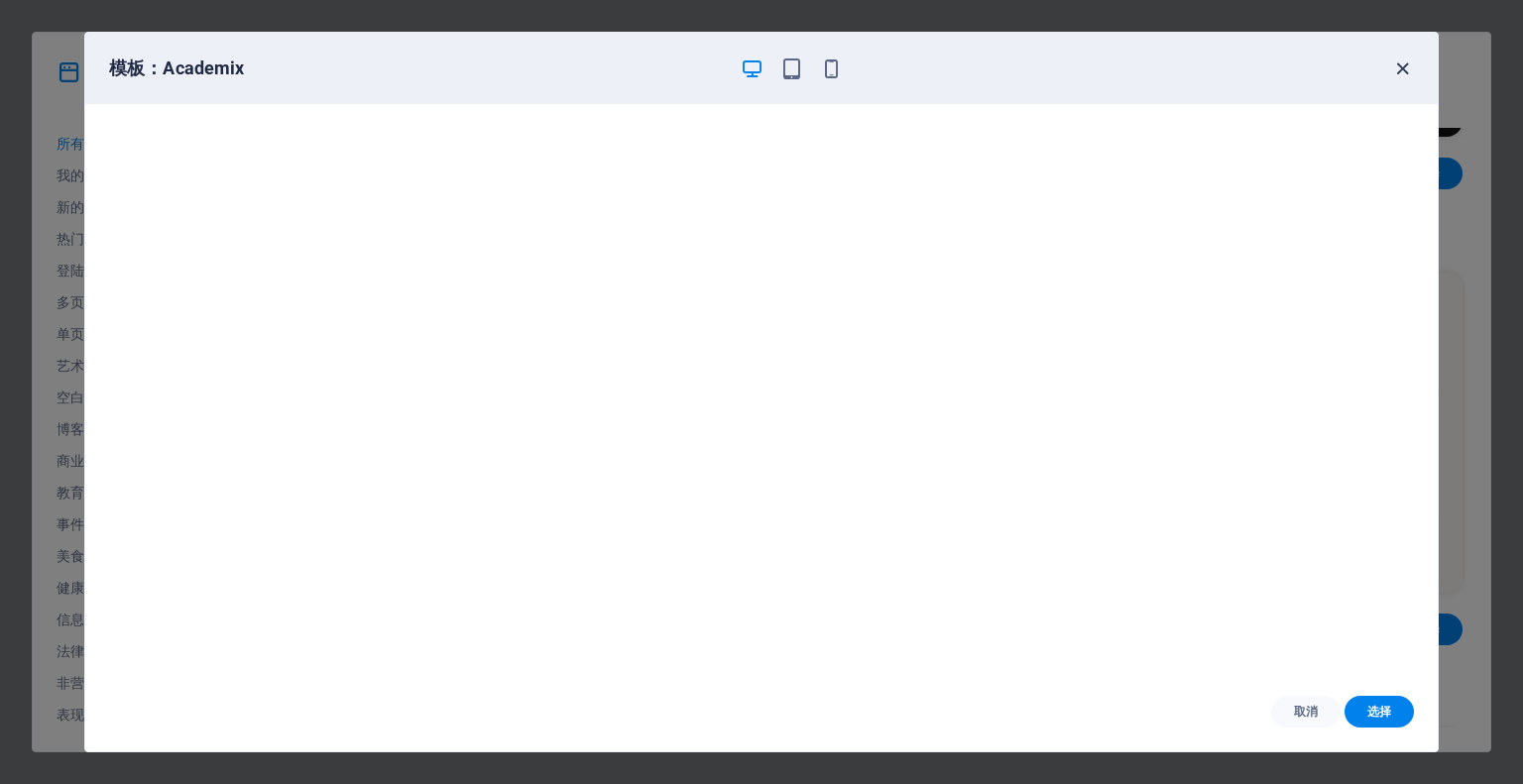 click at bounding box center (1402, 68) 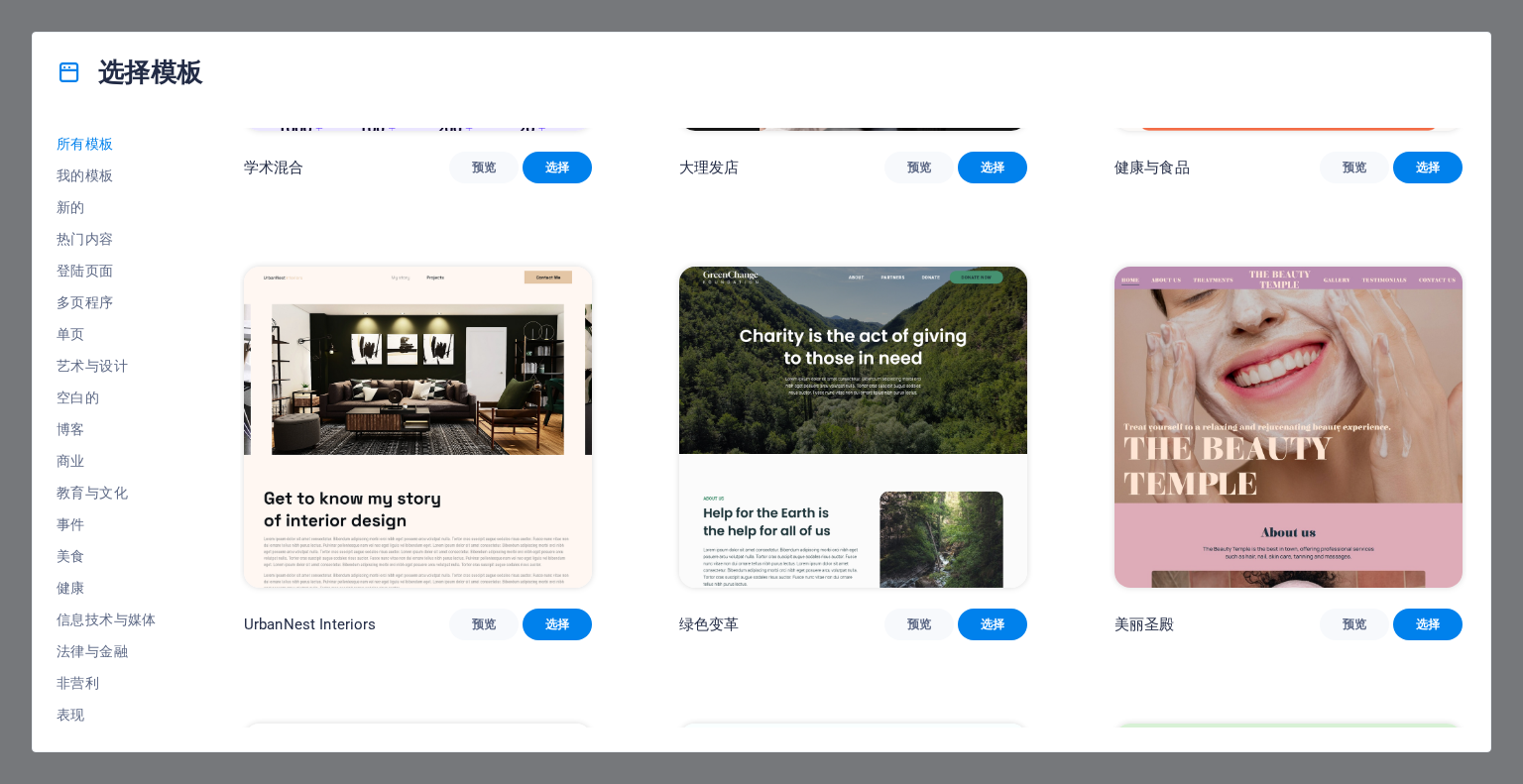 scroll, scrollTop: 2181, scrollLeft: 0, axis: vertical 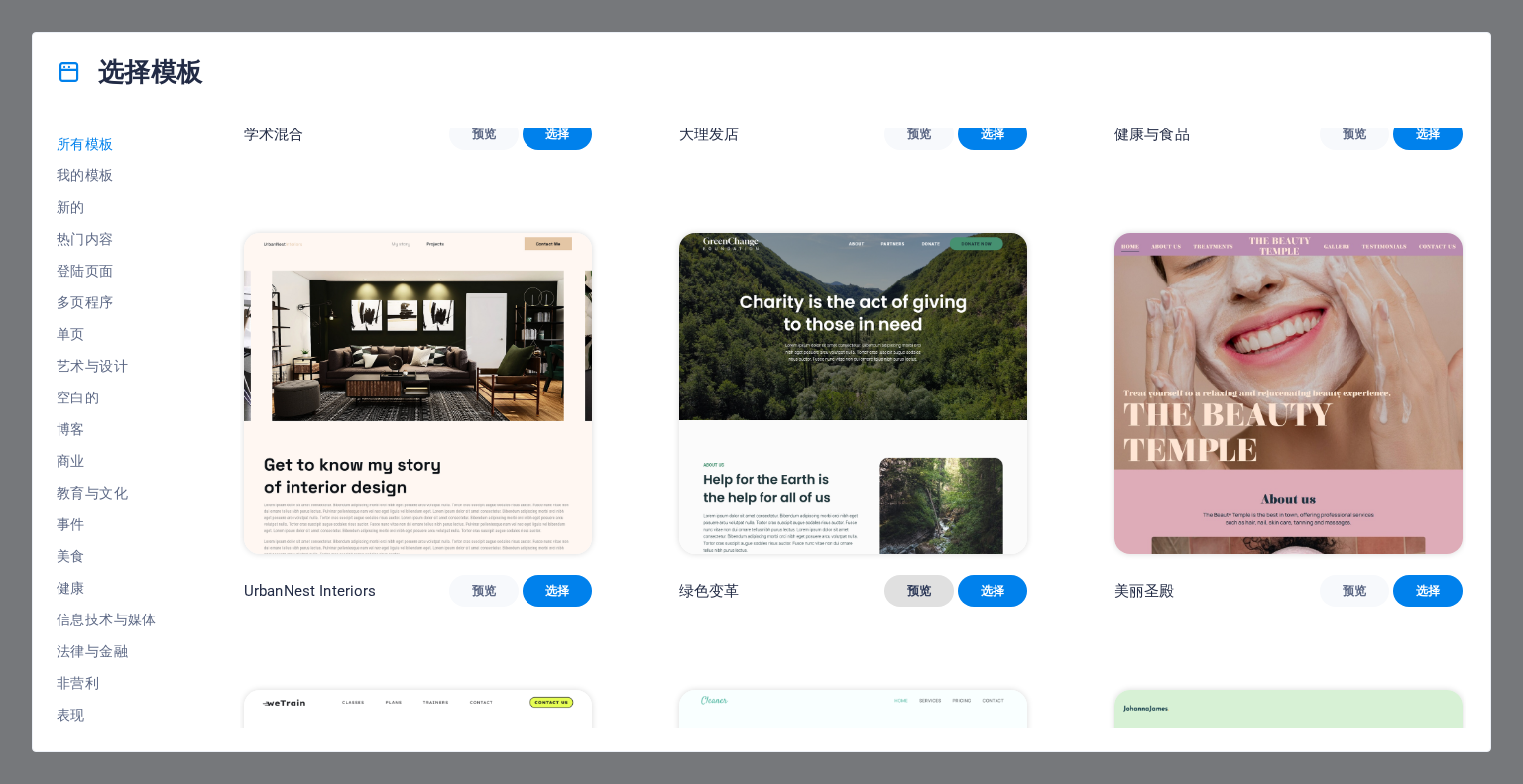 click on "预览" at bounding box center [919, 591] 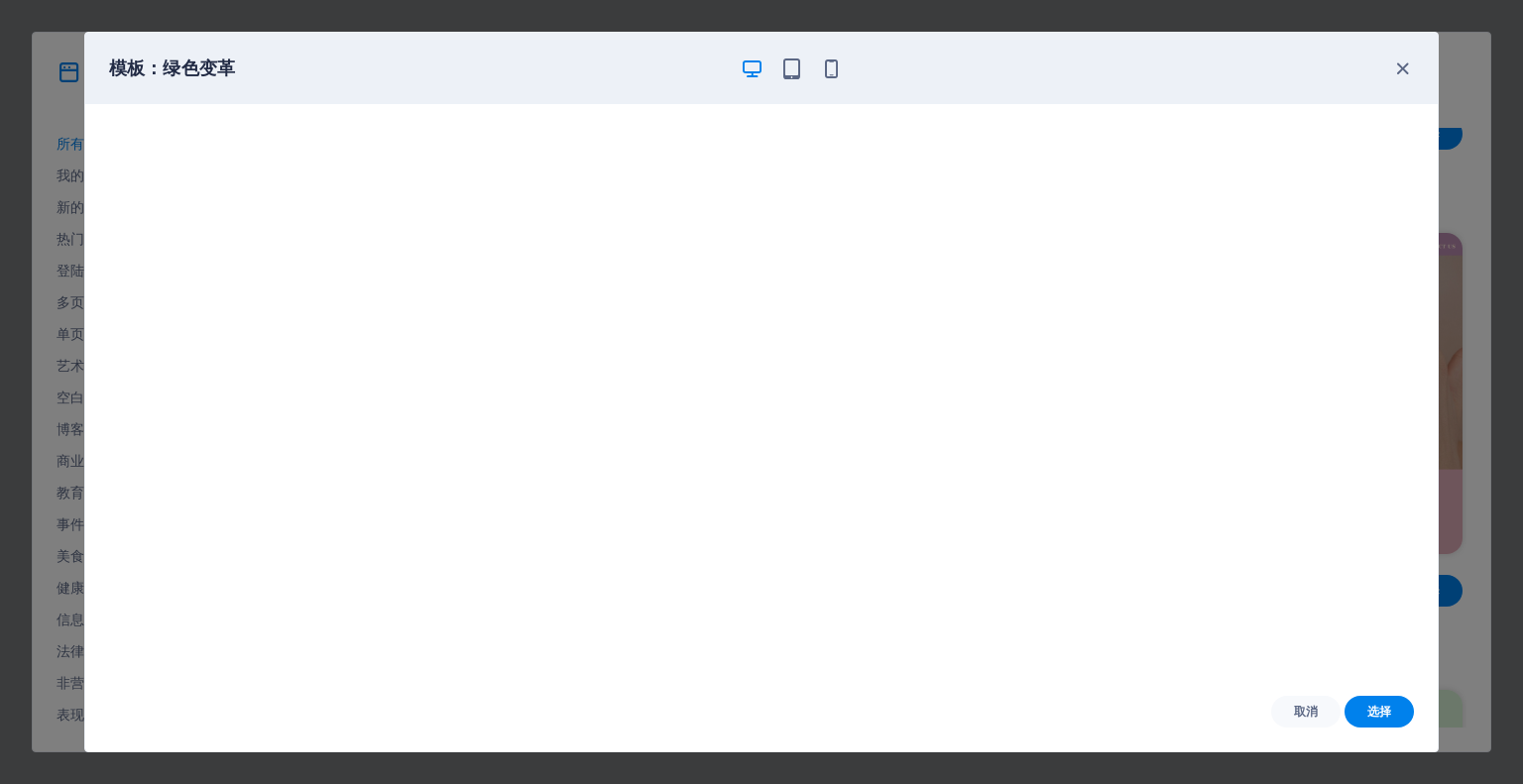 scroll, scrollTop: 5, scrollLeft: 0, axis: vertical 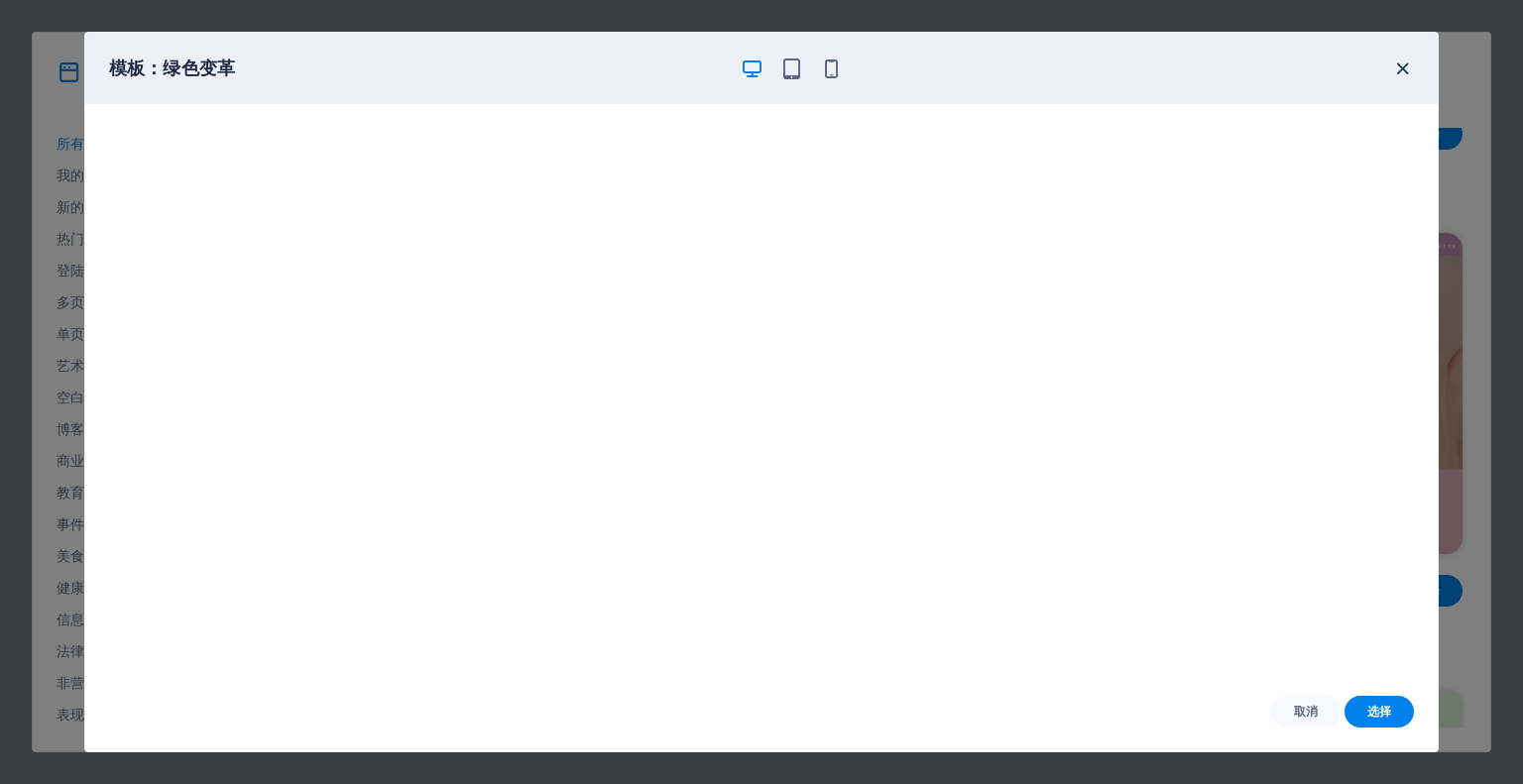 click at bounding box center [1402, 68] 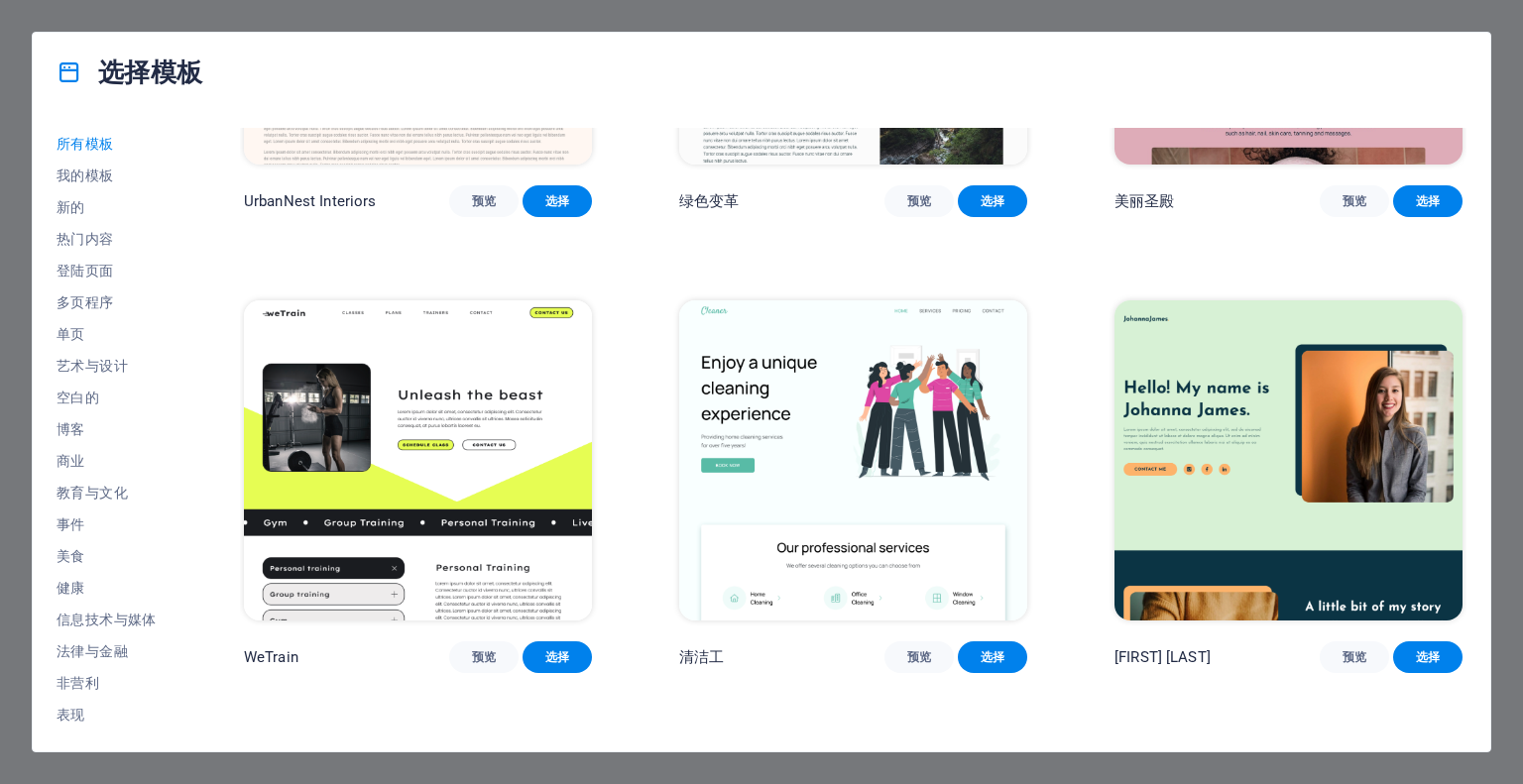 scroll, scrollTop: 2676, scrollLeft: 0, axis: vertical 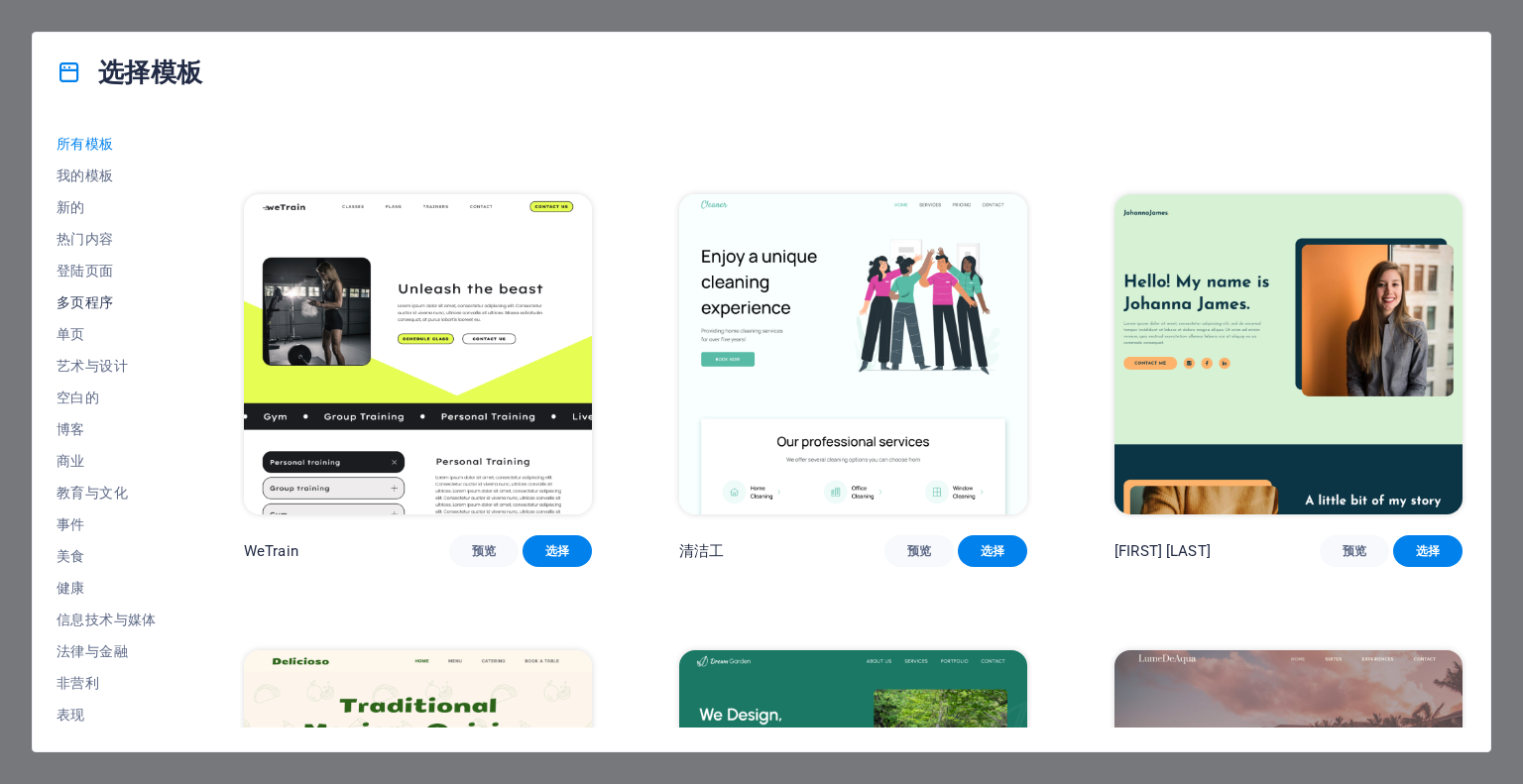 click on "多页程序" at bounding box center (106, 302) 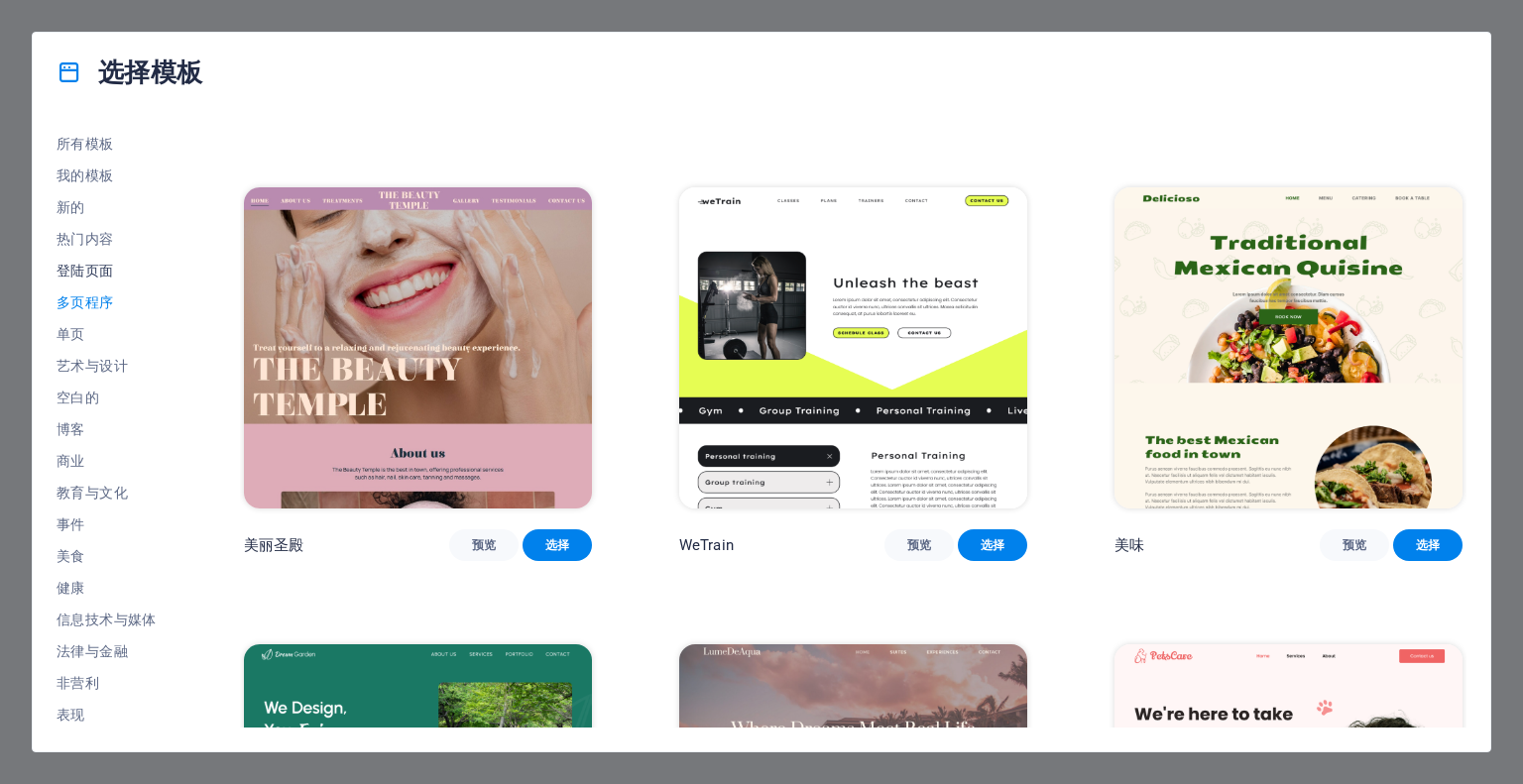 click on "登陆页面" at bounding box center [85, 271] 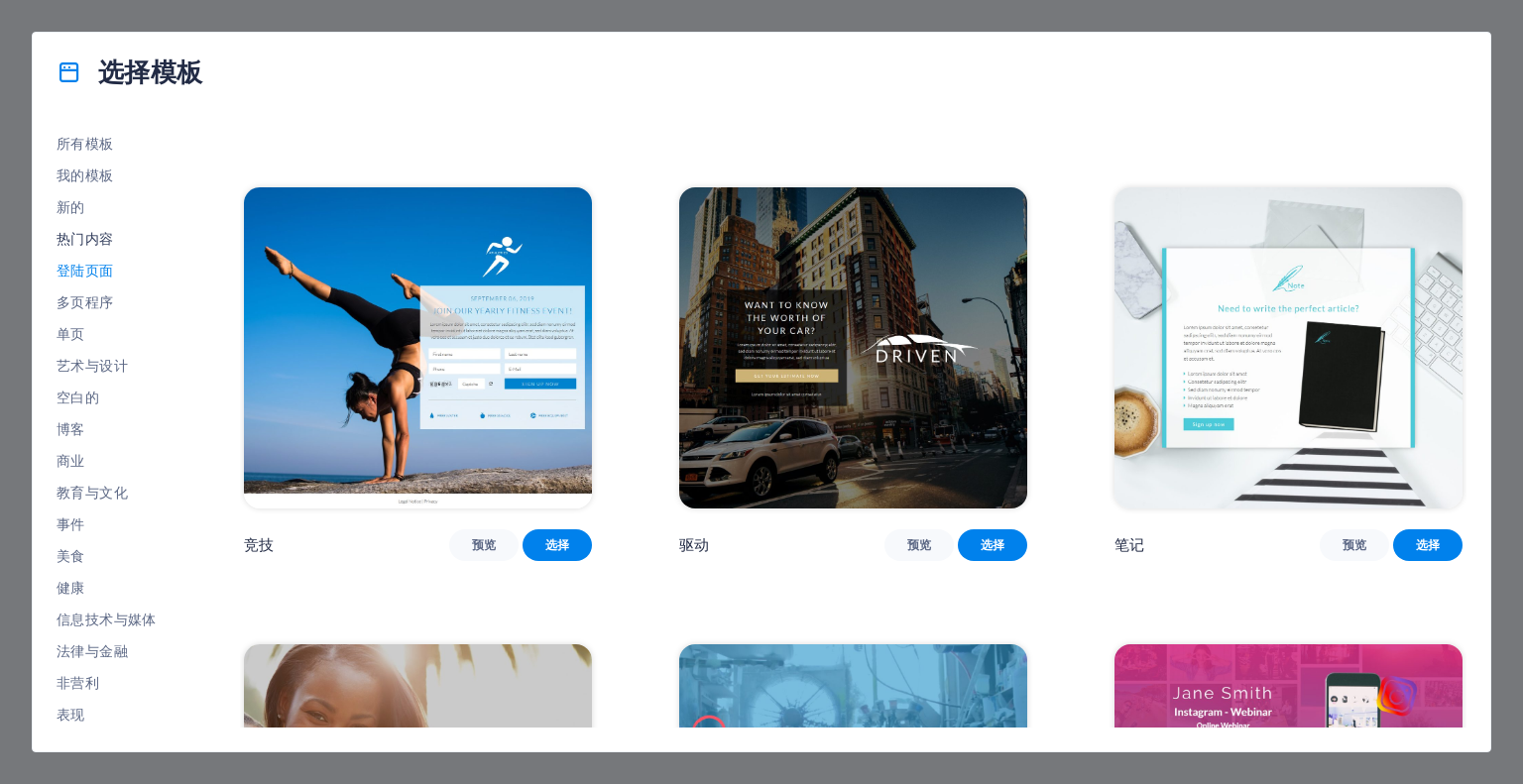 click on "热门内容" at bounding box center (85, 239) 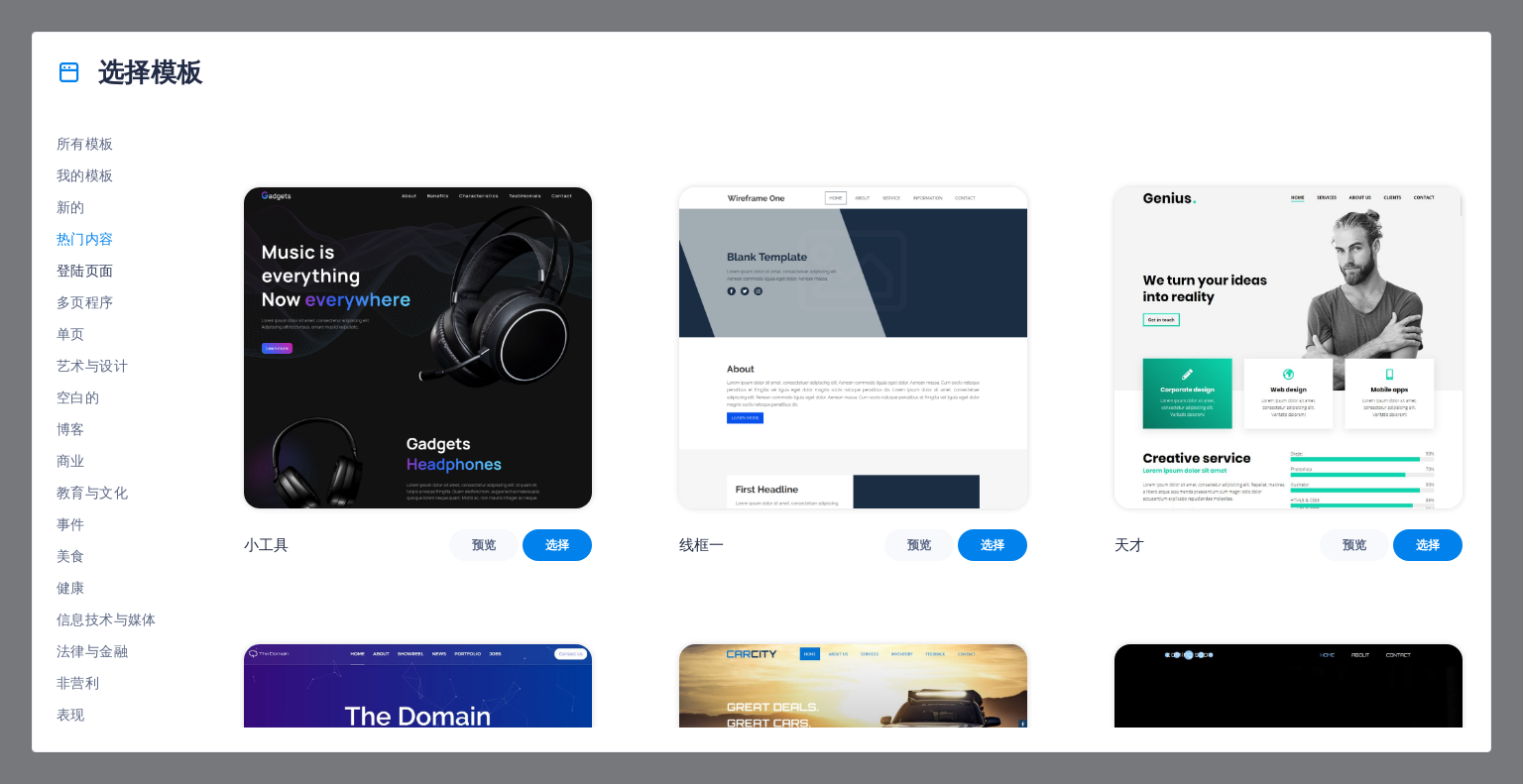 click on "登陆页面" at bounding box center (85, 271) 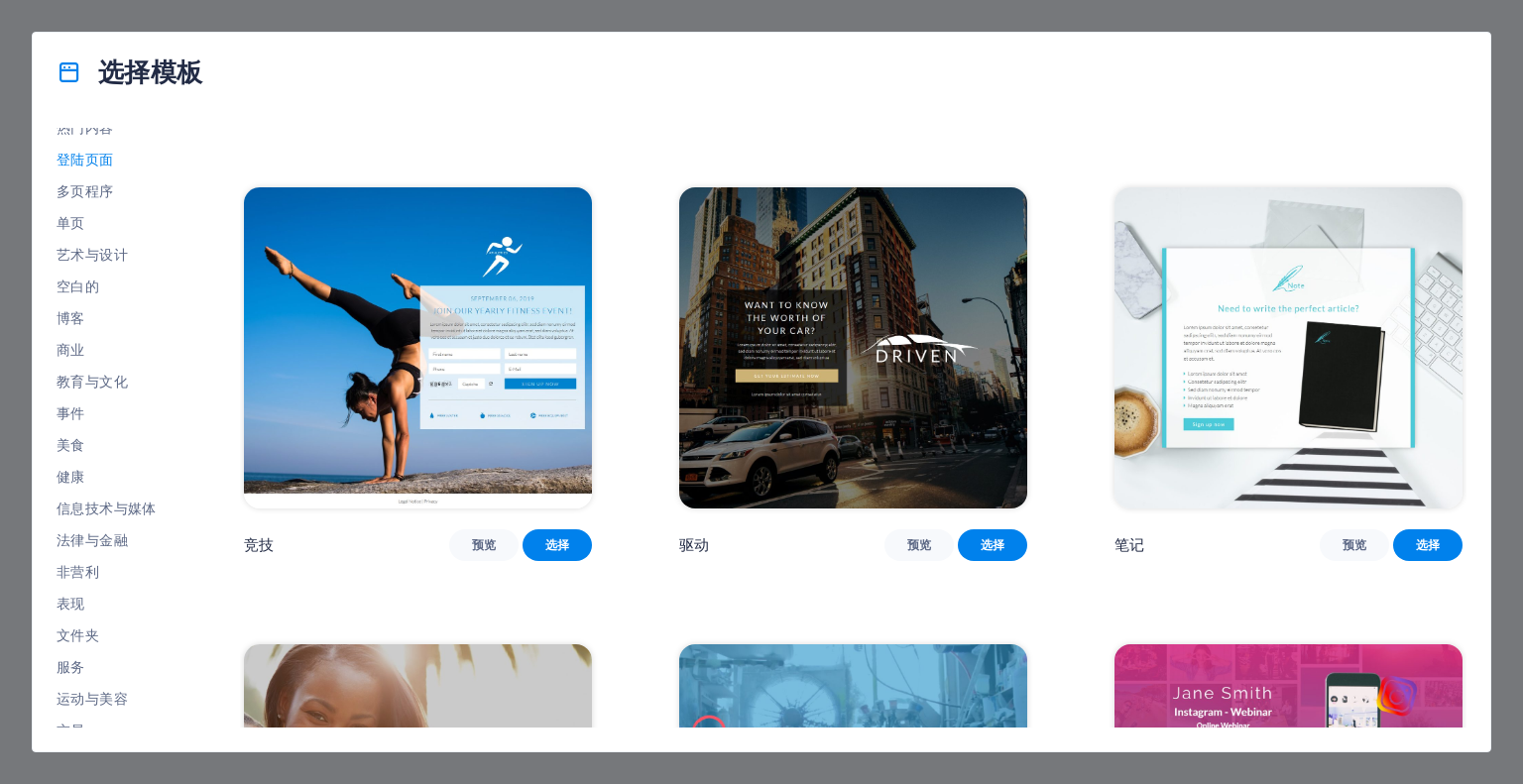 scroll, scrollTop: 192, scrollLeft: 0, axis: vertical 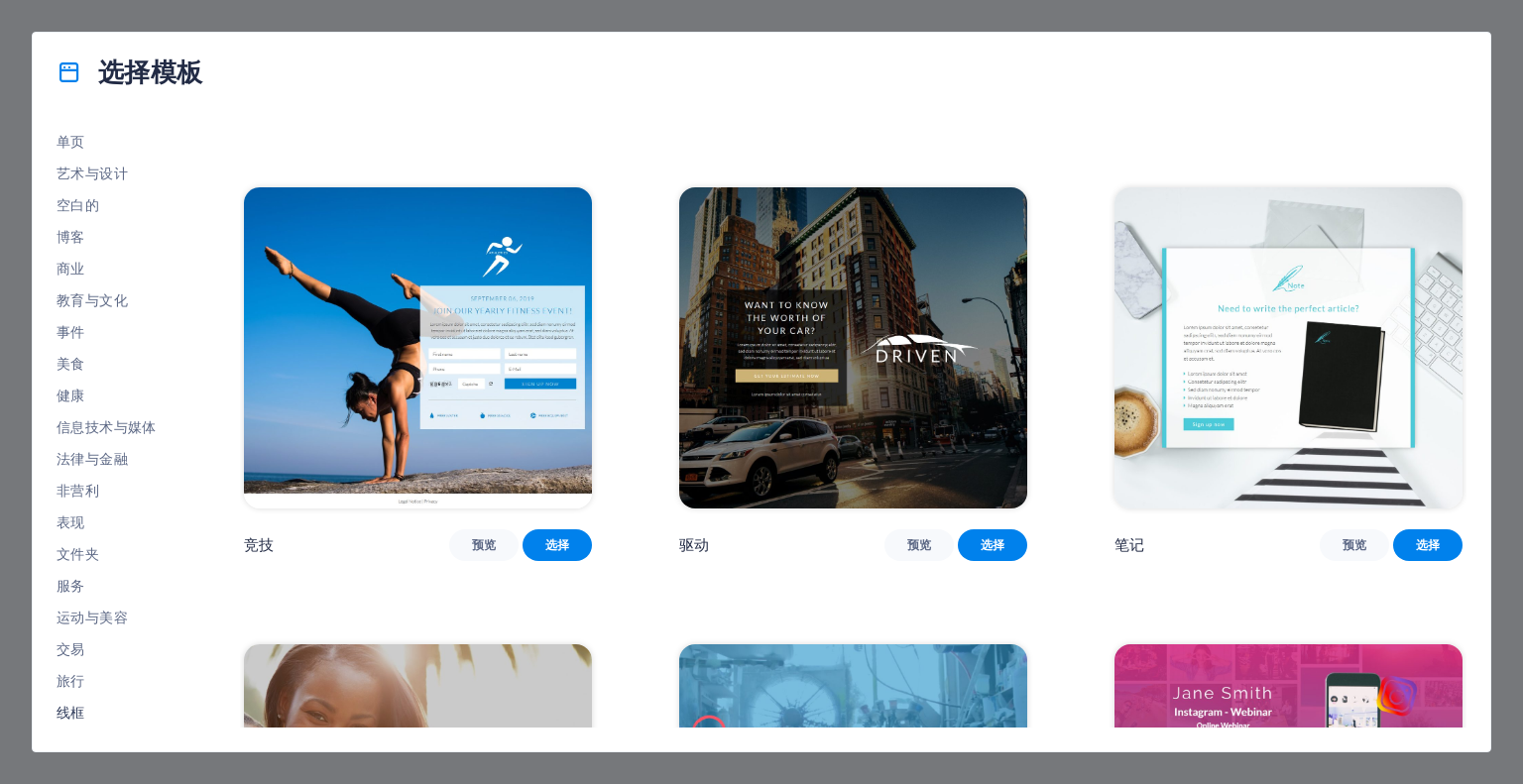 click on "线框" at bounding box center (106, 713) 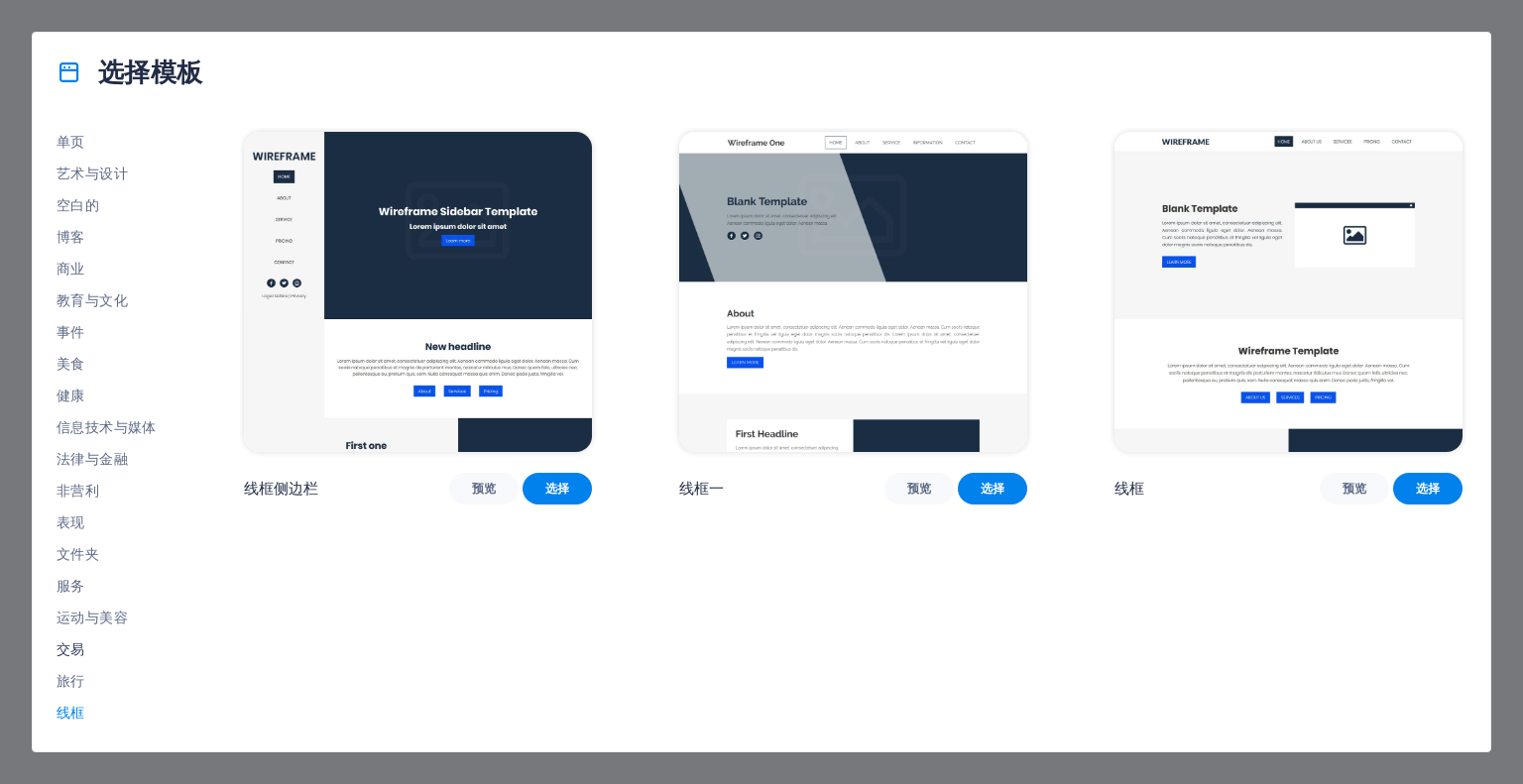 click on "交易" at bounding box center (106, 649) 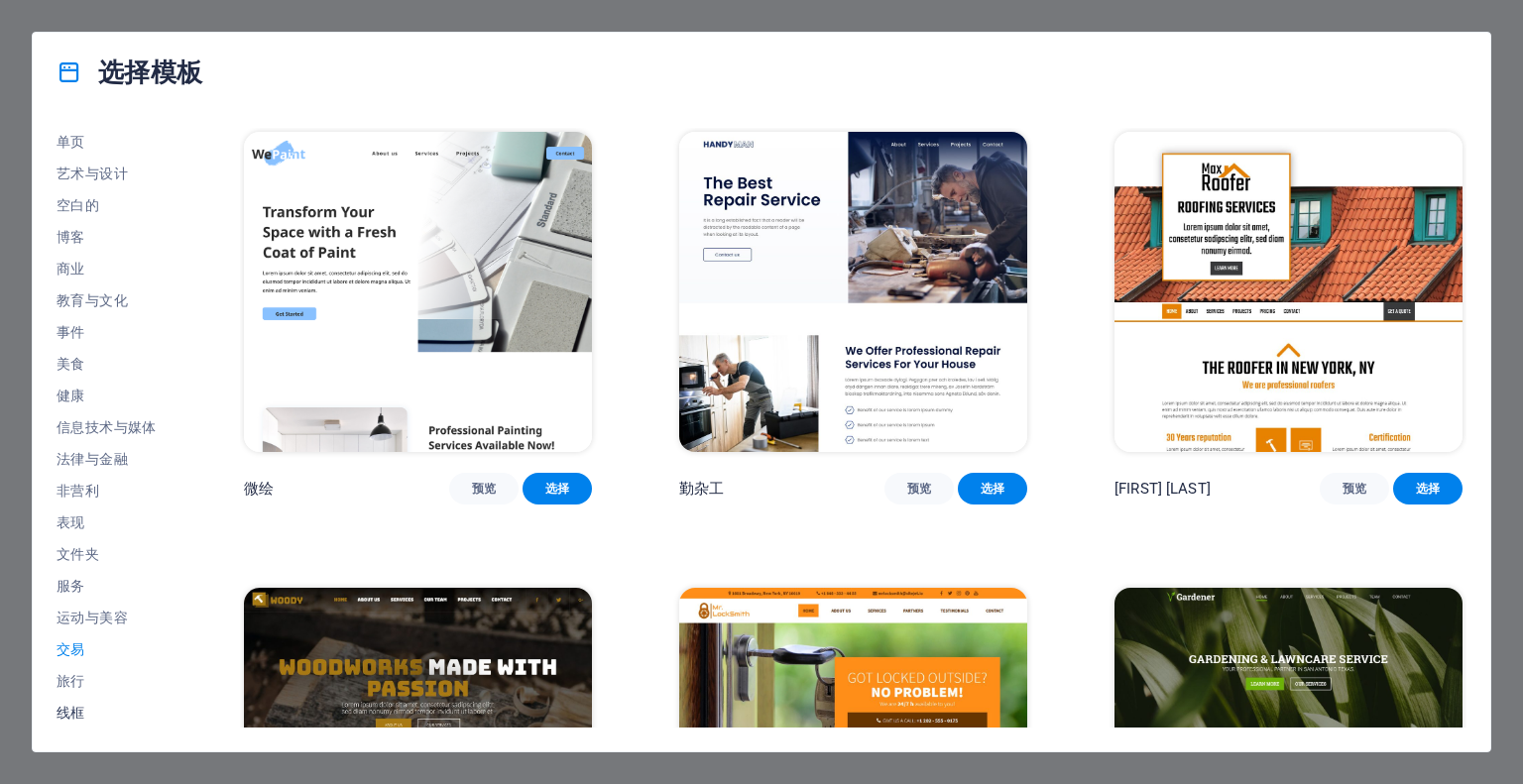 click on "线框" at bounding box center [70, 713] 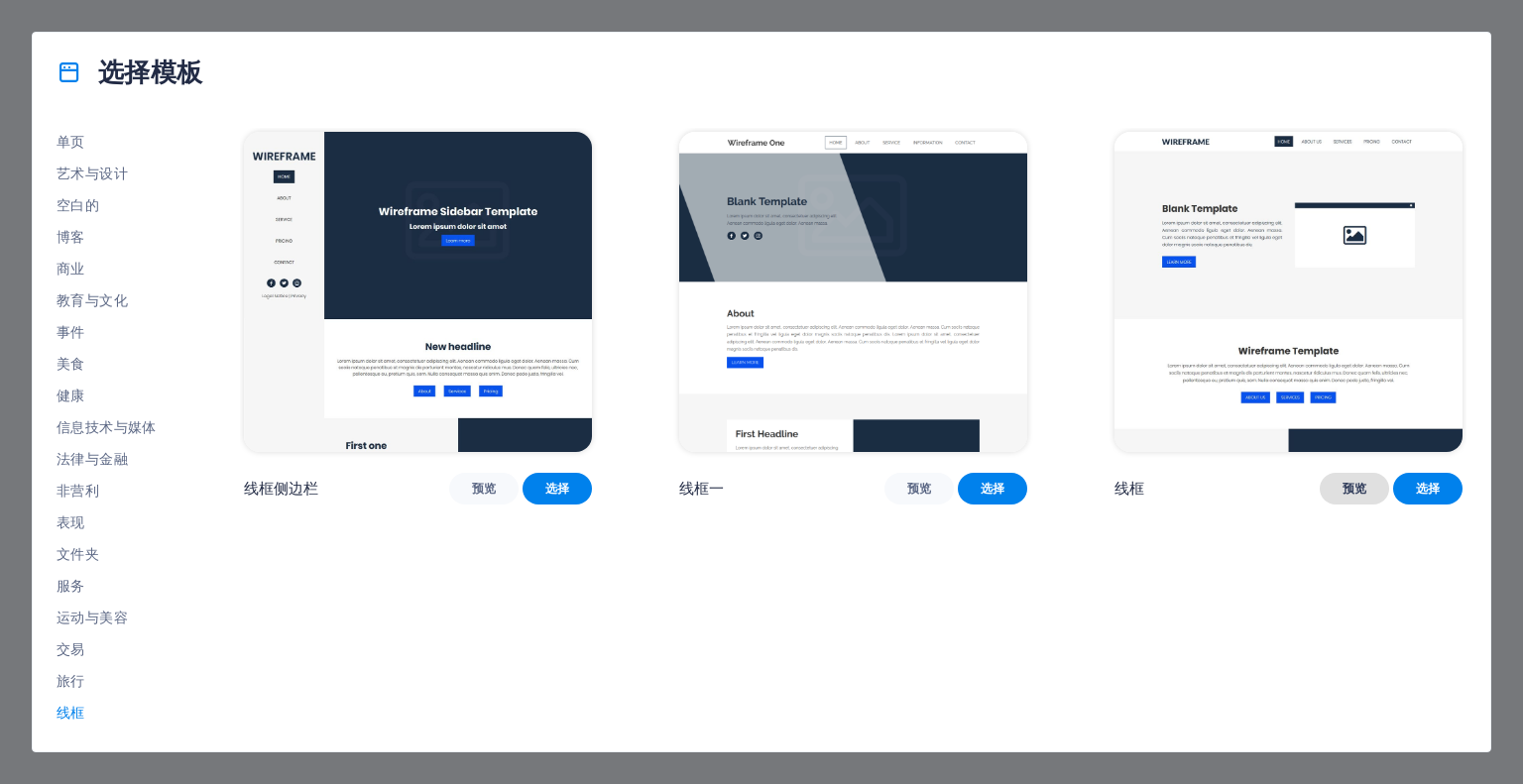 click on "预览" at bounding box center [1354, 489] 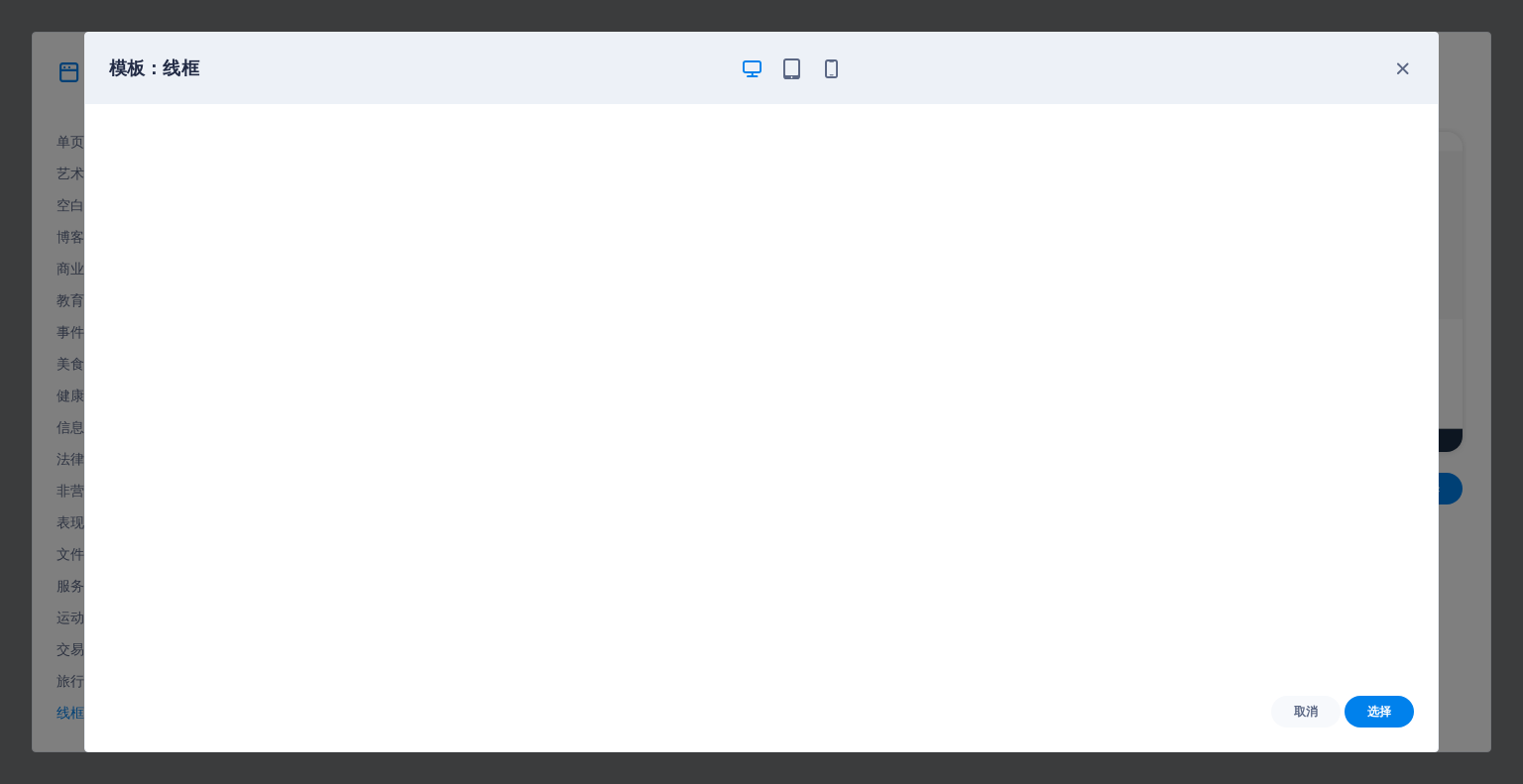 scroll, scrollTop: 0, scrollLeft: 0, axis: both 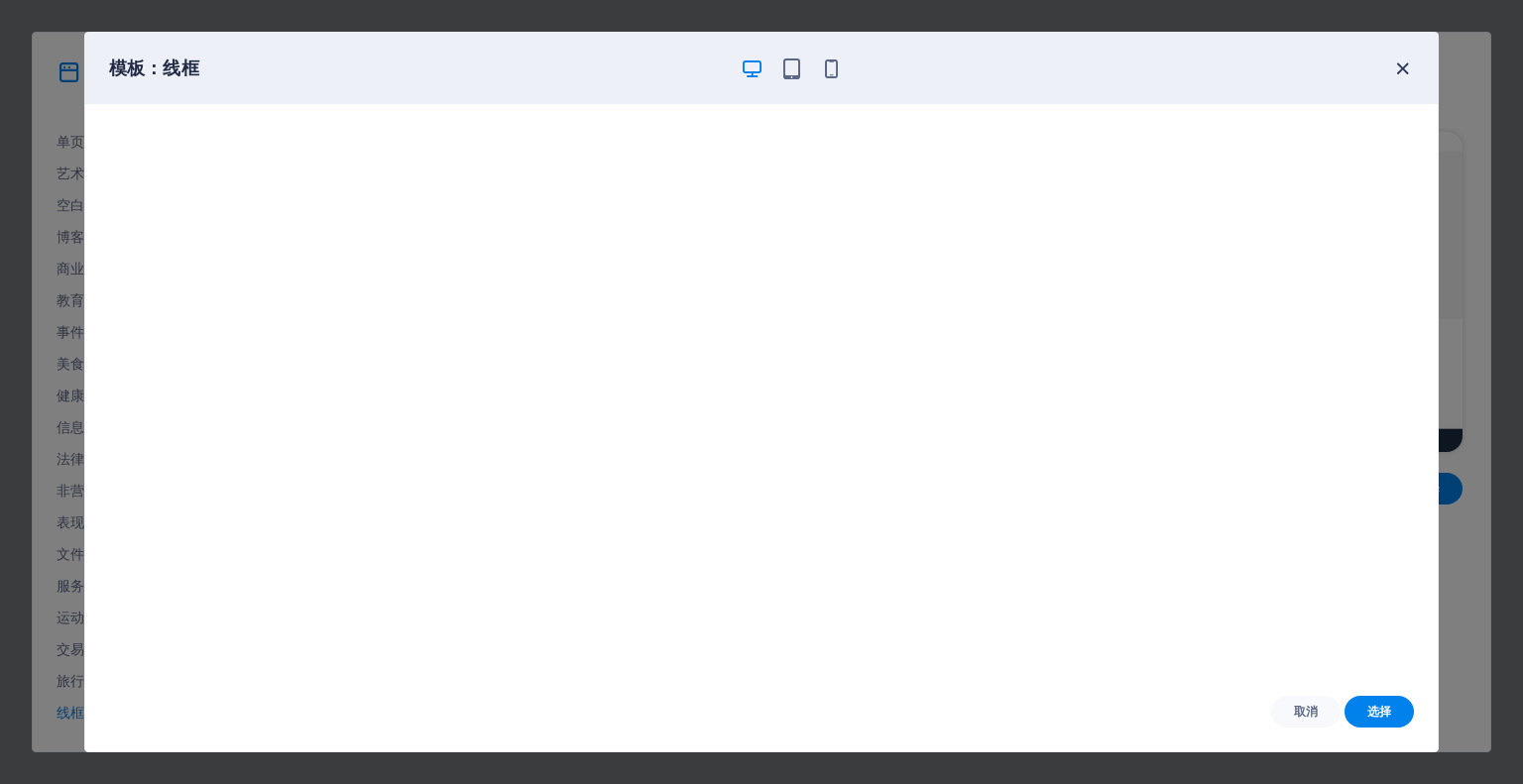 click at bounding box center [1402, 68] 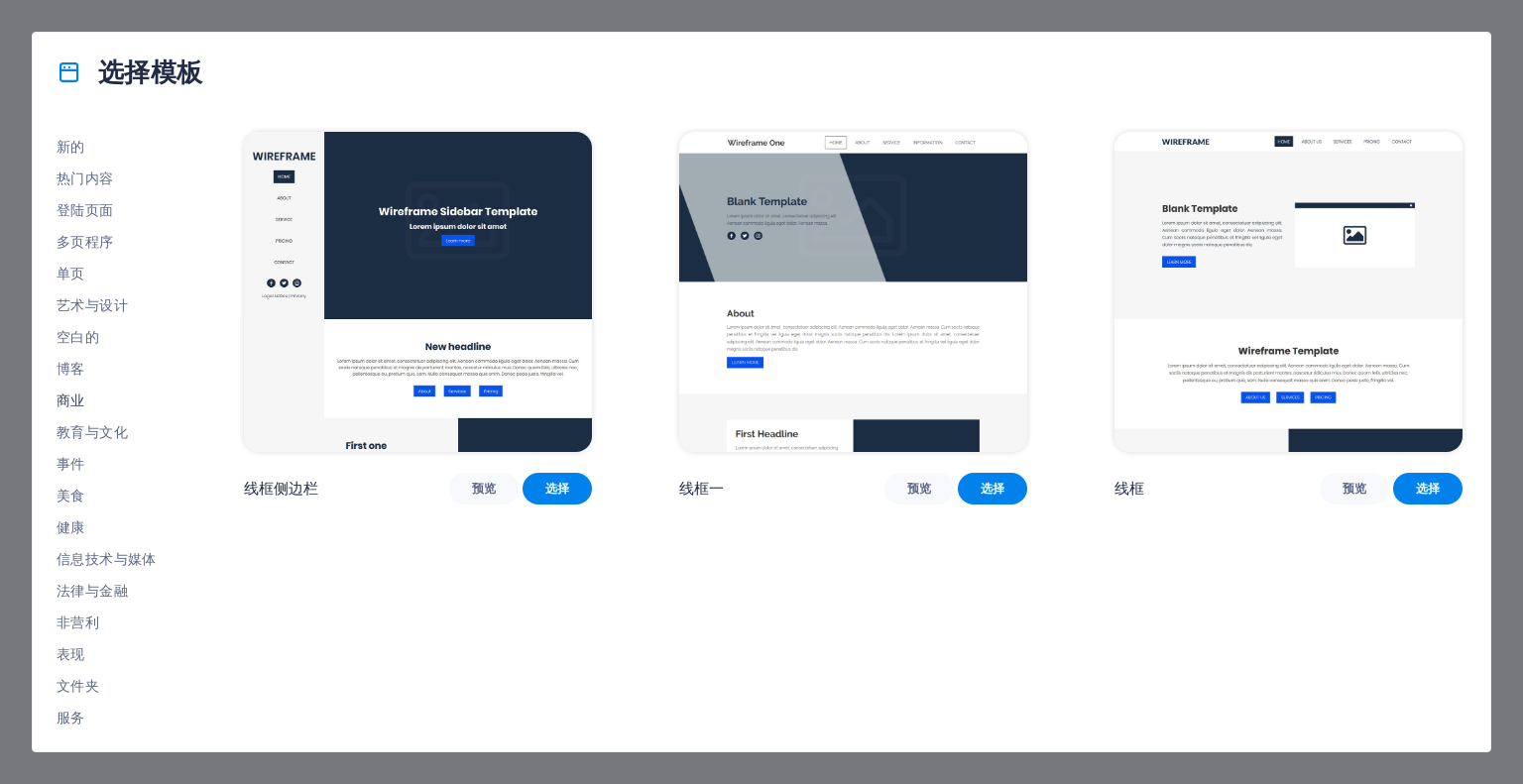 scroll, scrollTop: 0, scrollLeft: 0, axis: both 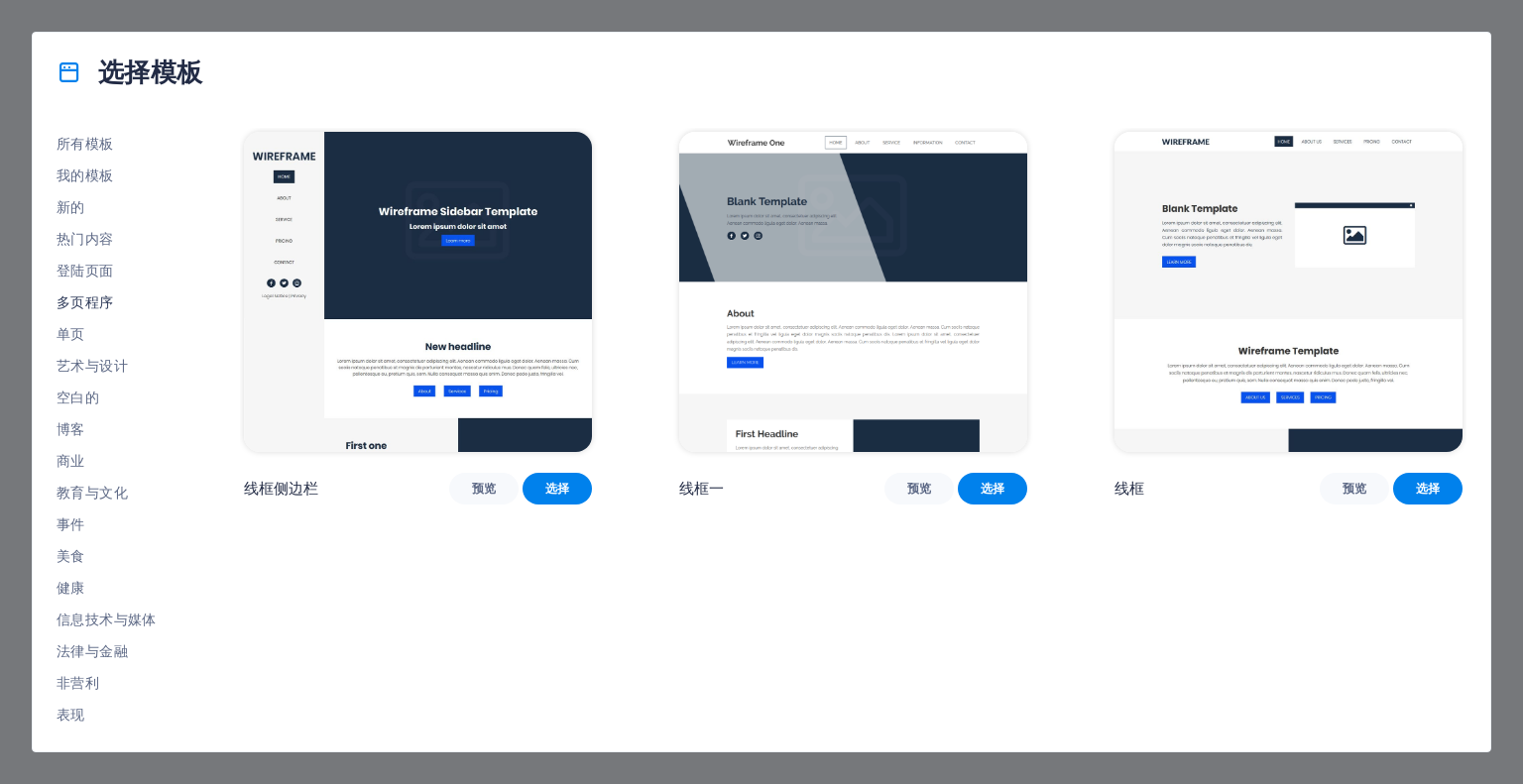 click on "多页程序" at bounding box center (85, 302) 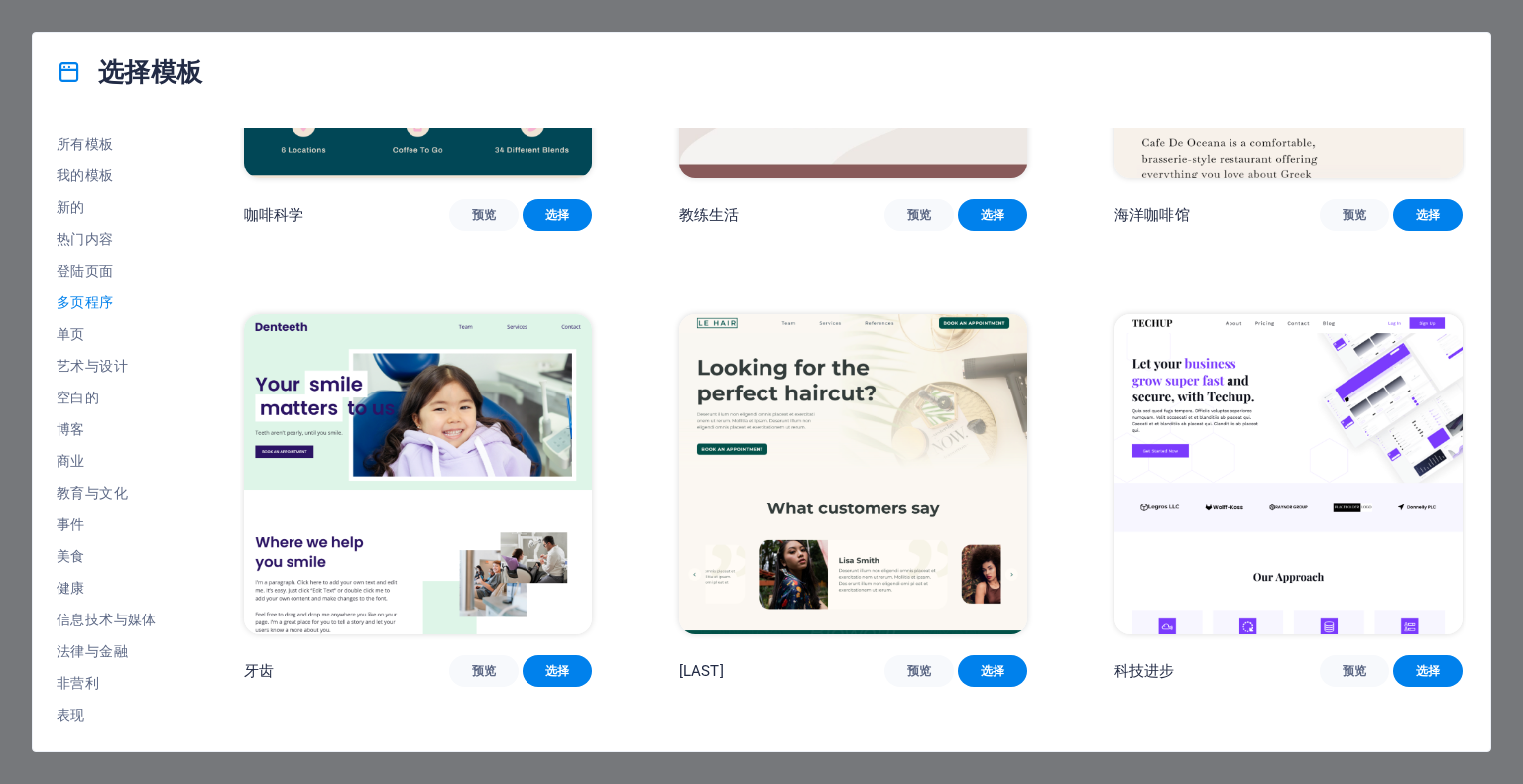 scroll, scrollTop: 3766, scrollLeft: 0, axis: vertical 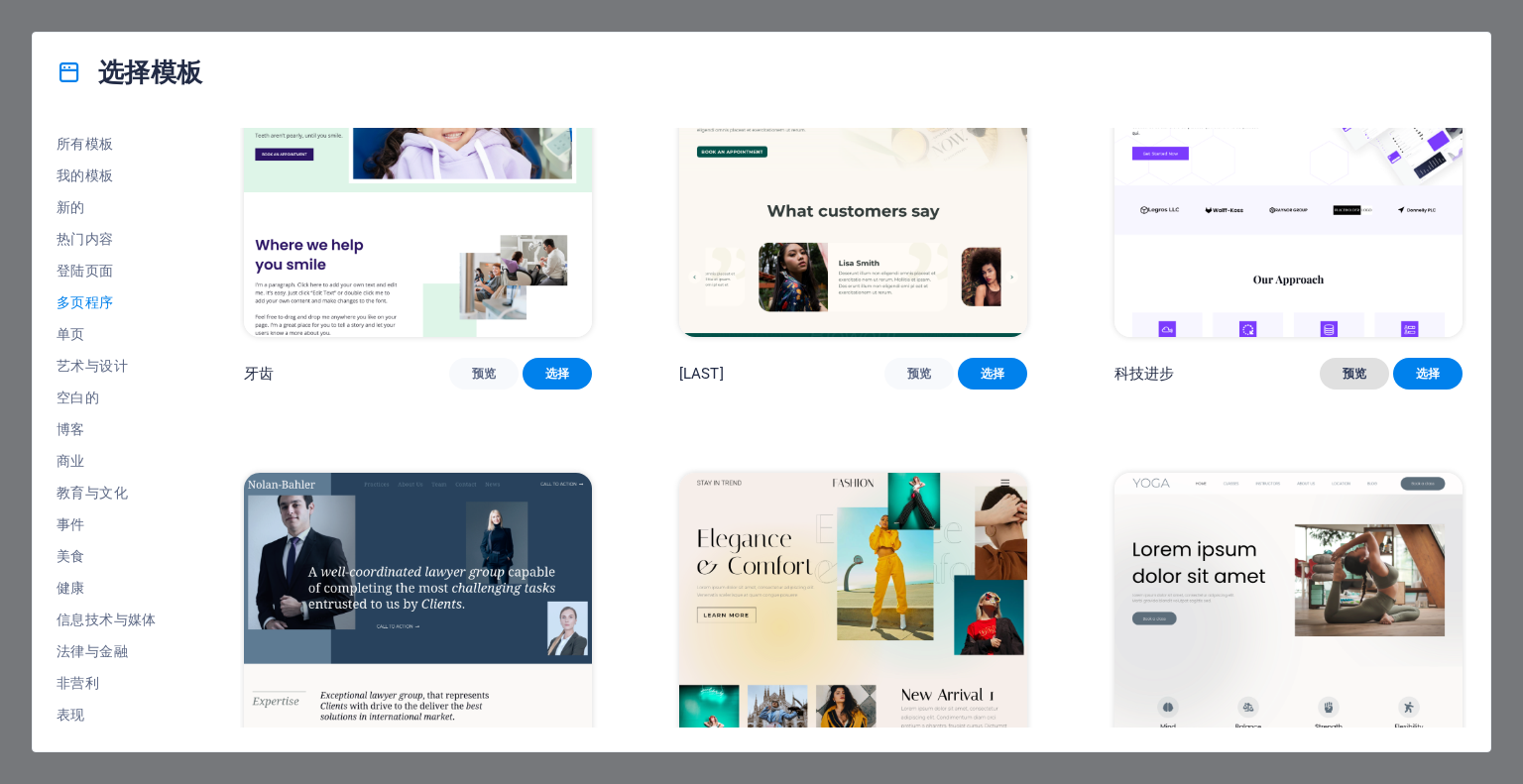 click on "预览" at bounding box center (1354, 374) 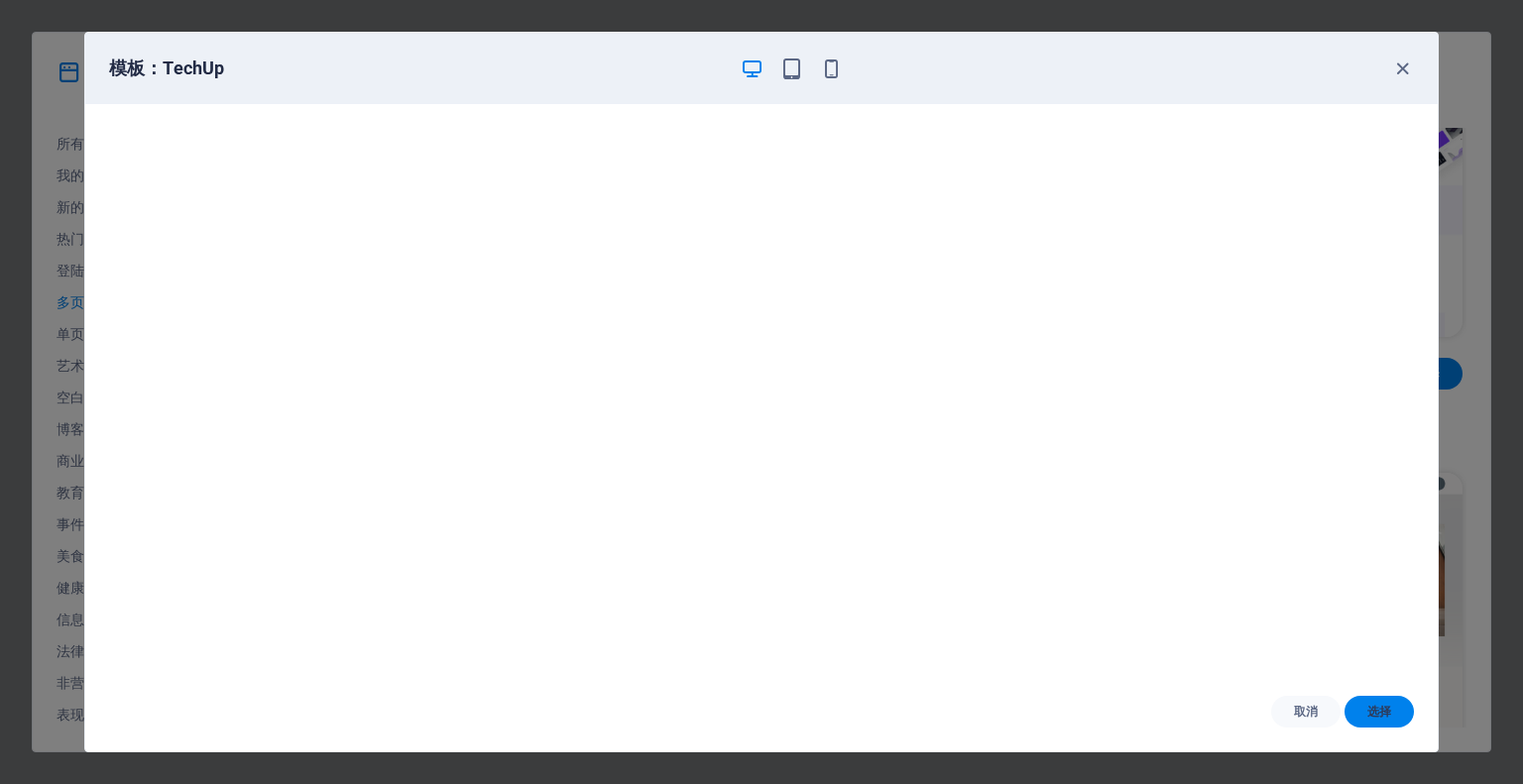click on "选择" at bounding box center (1379, 712) 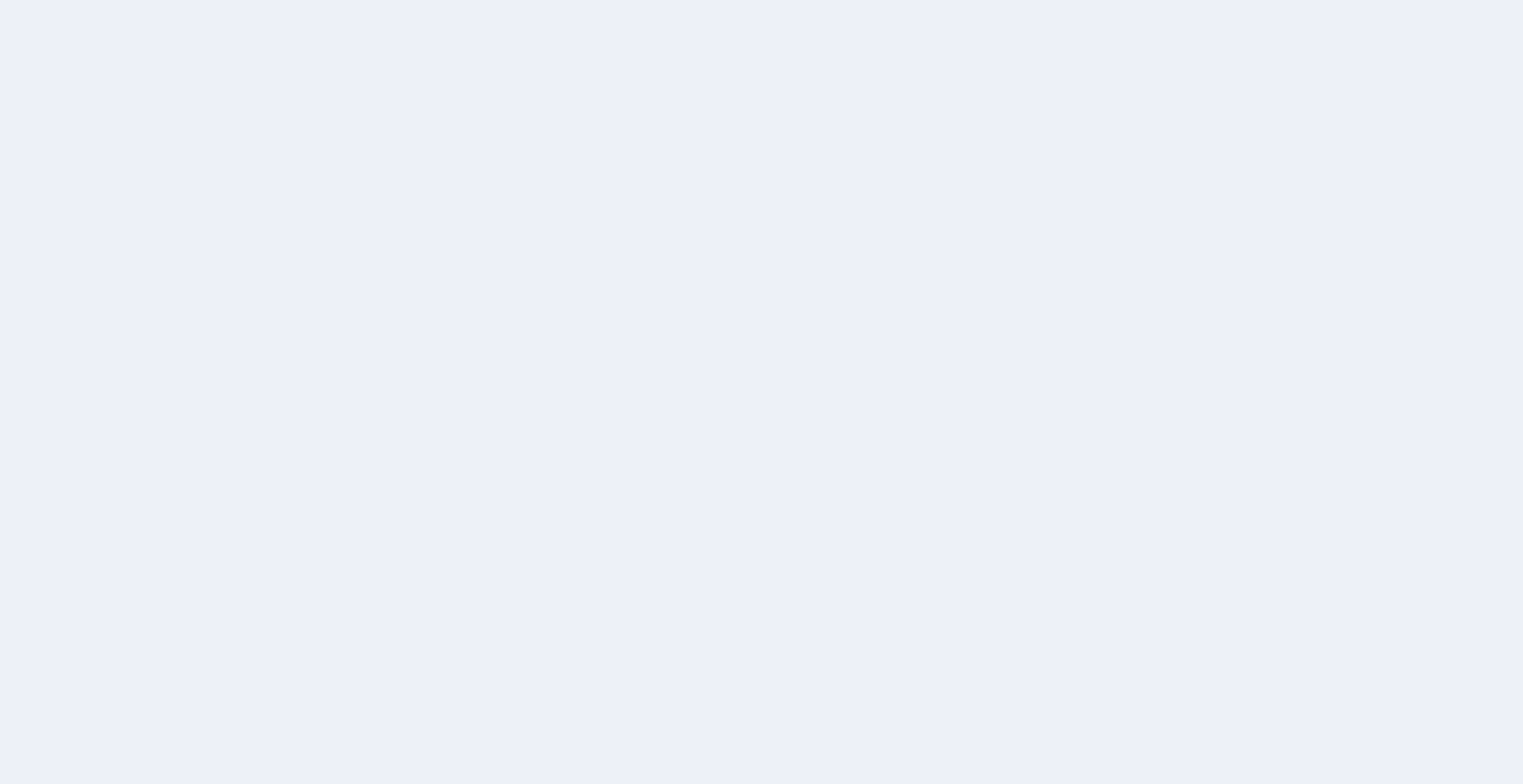 scroll, scrollTop: 0, scrollLeft: 0, axis: both 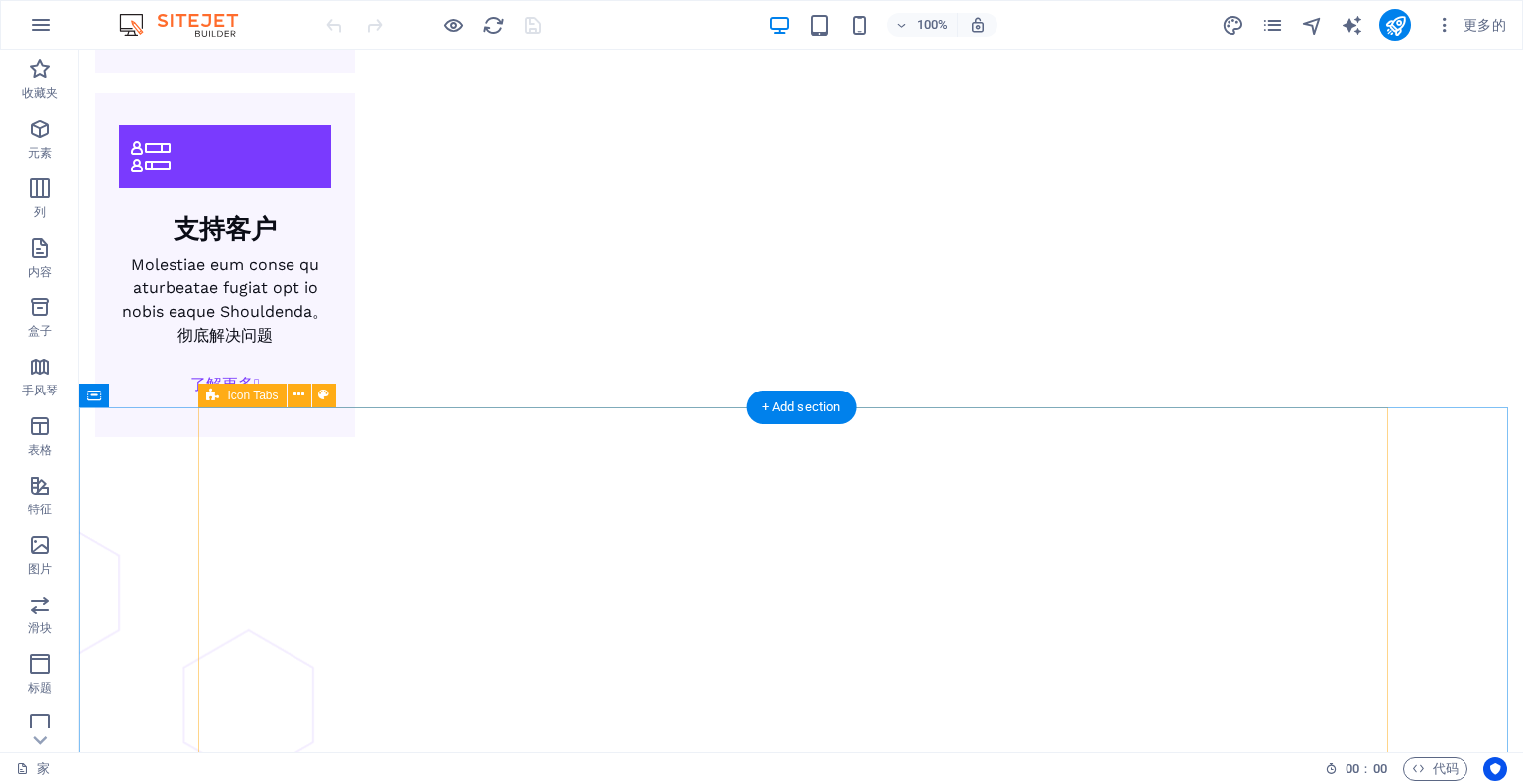 drag, startPoint x: 1273, startPoint y: 492, endPoint x: 1197, endPoint y: 415, distance: 108.18965 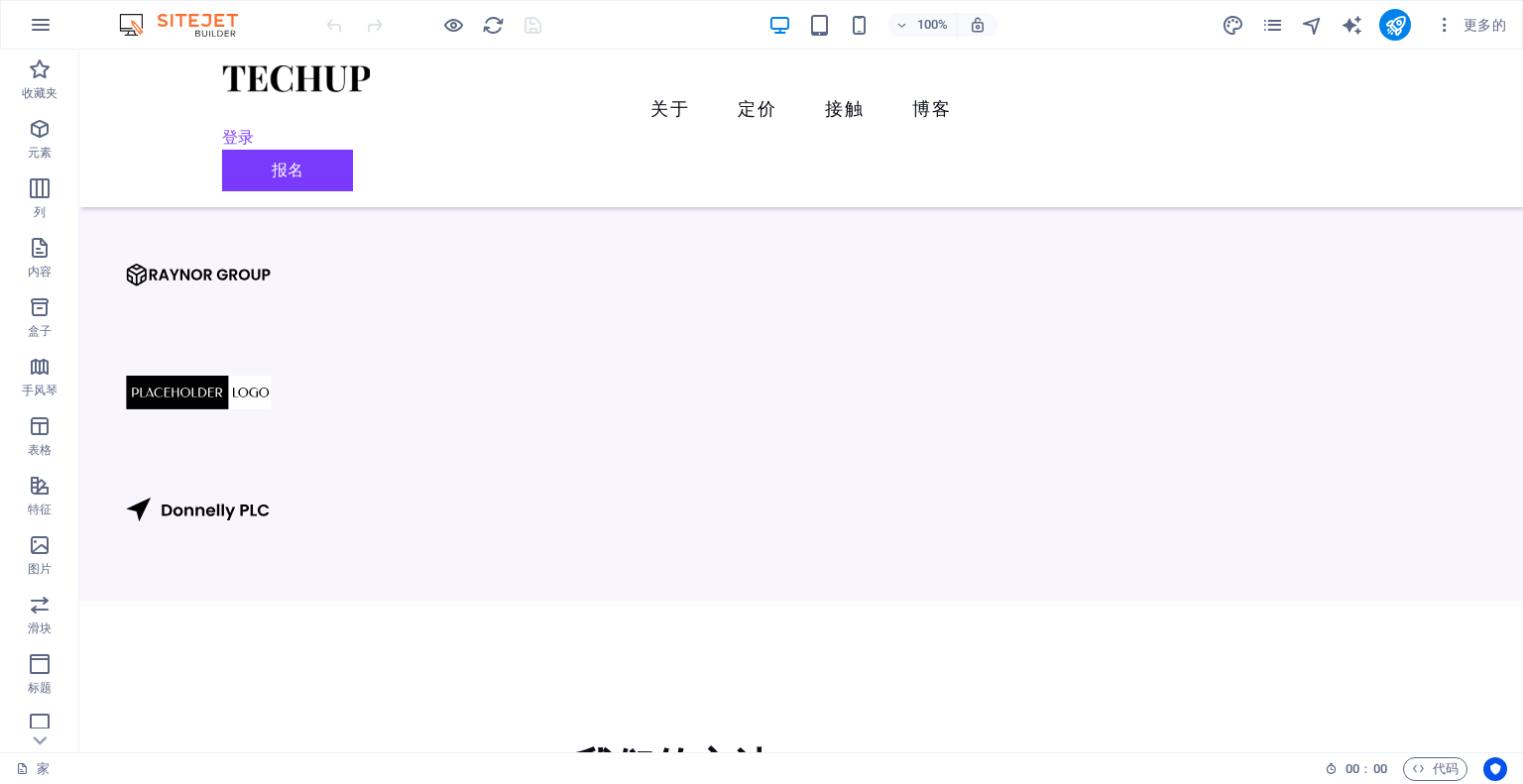 scroll, scrollTop: 0, scrollLeft: 0, axis: both 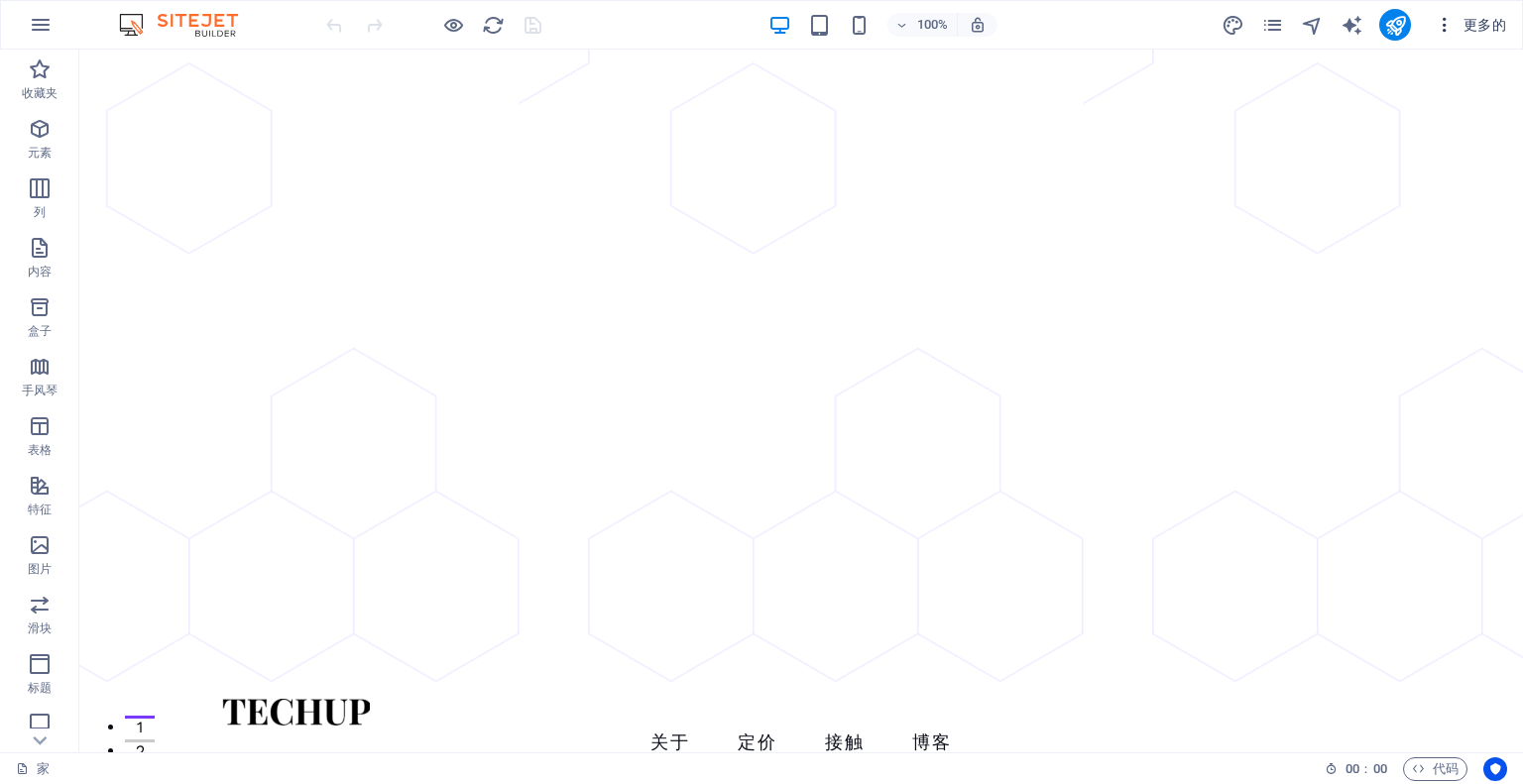 click at bounding box center (1445, 25) 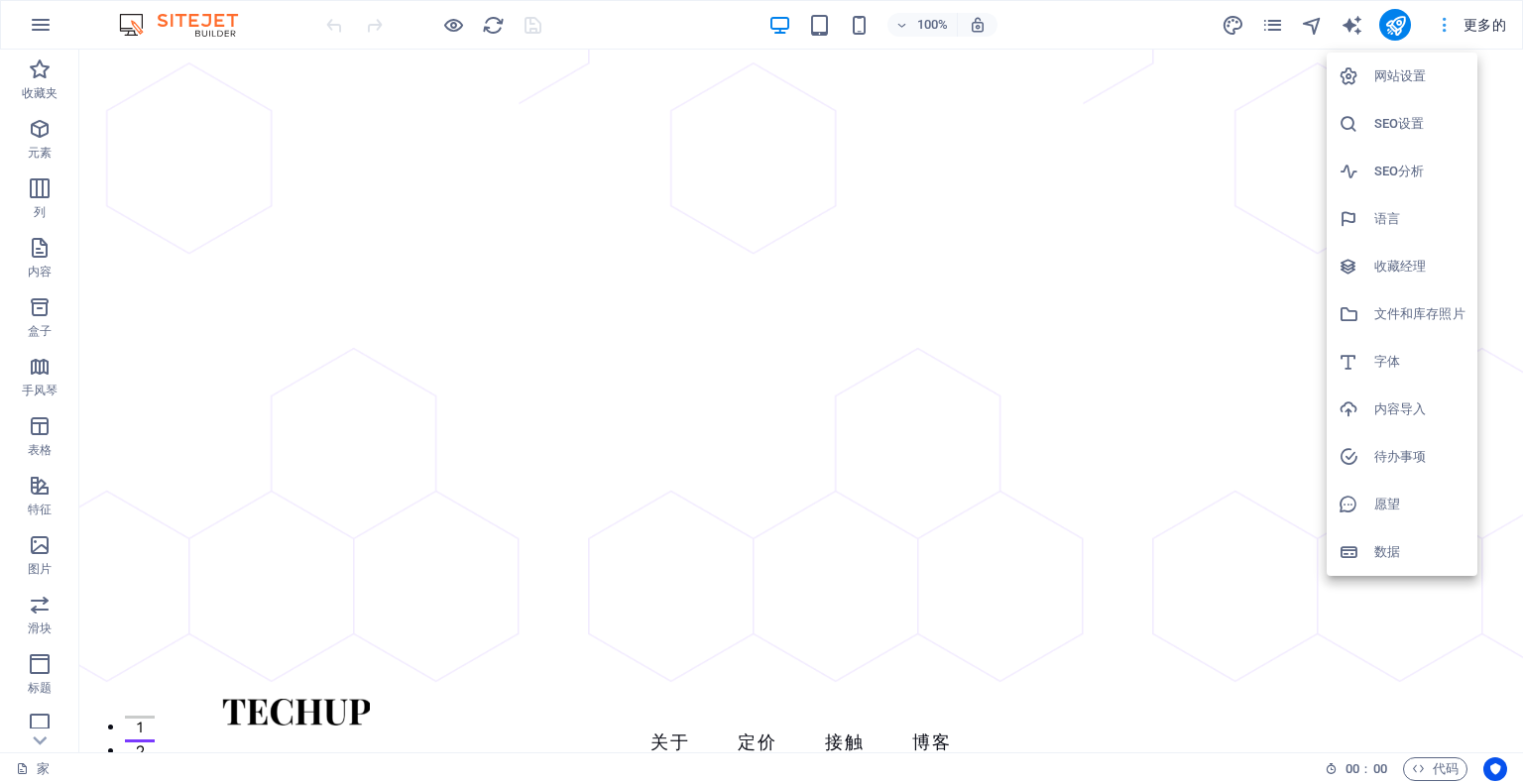 click at bounding box center (762, 392) 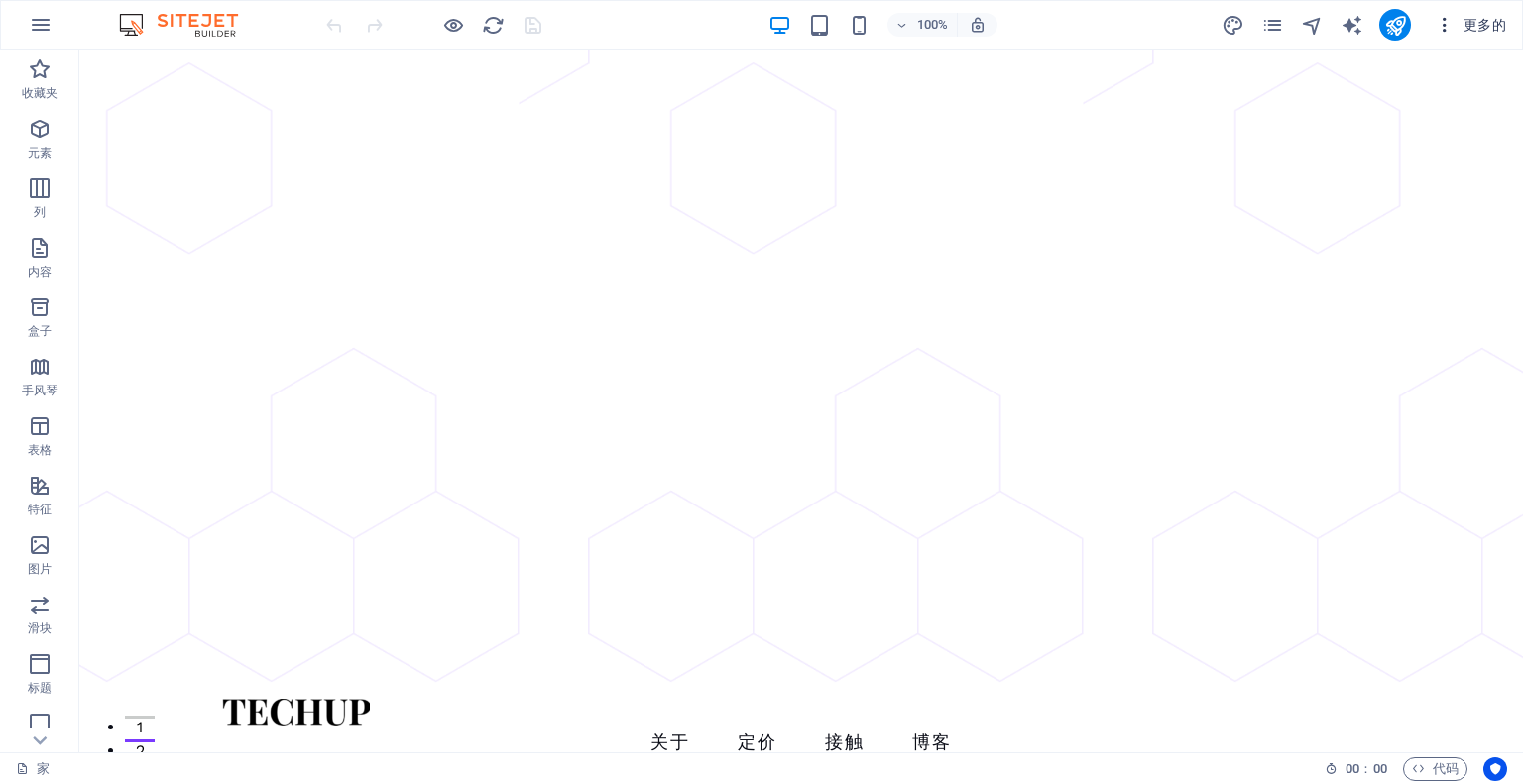 click on "更多的" at bounding box center [1484, 25] 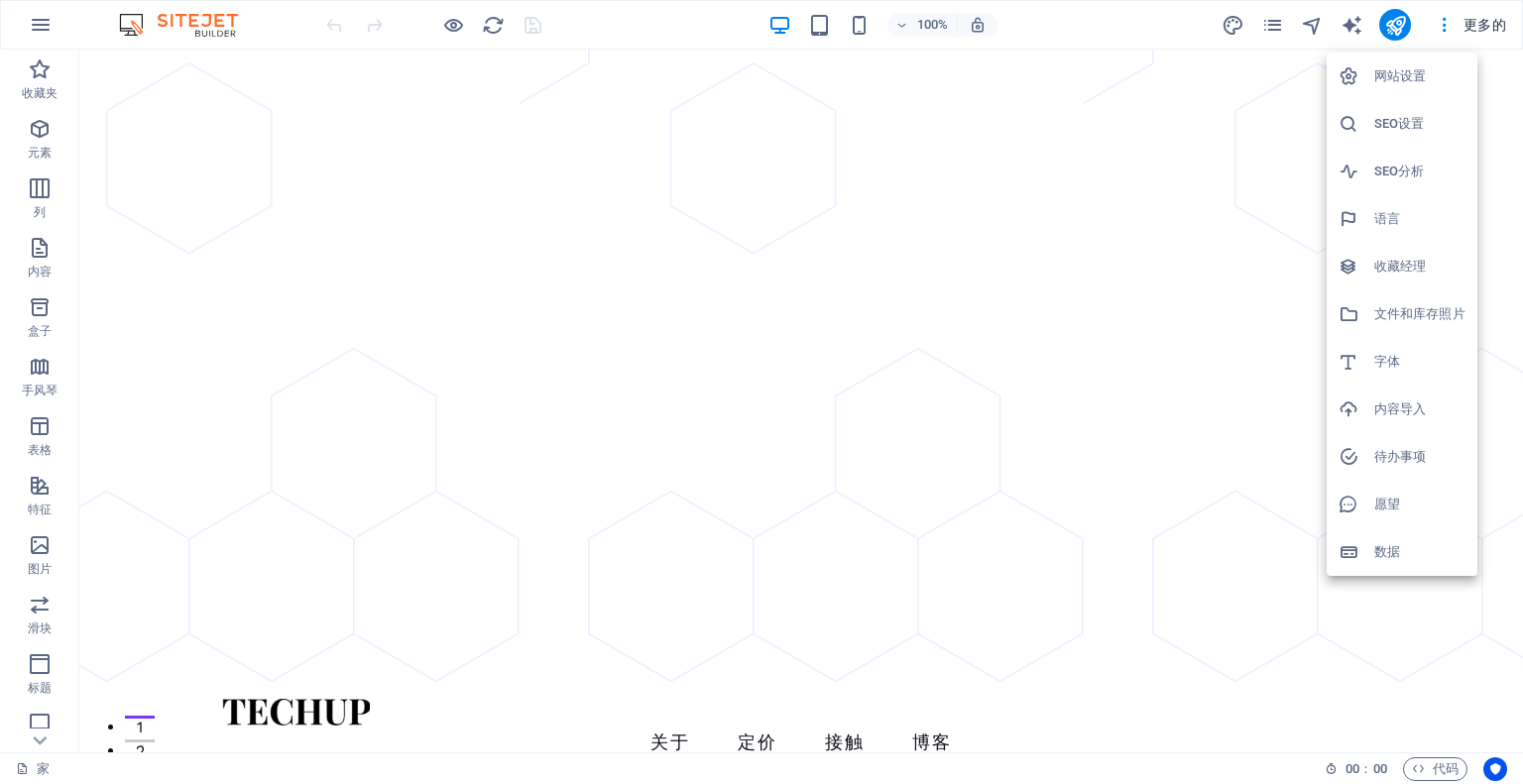 click at bounding box center (762, 392) 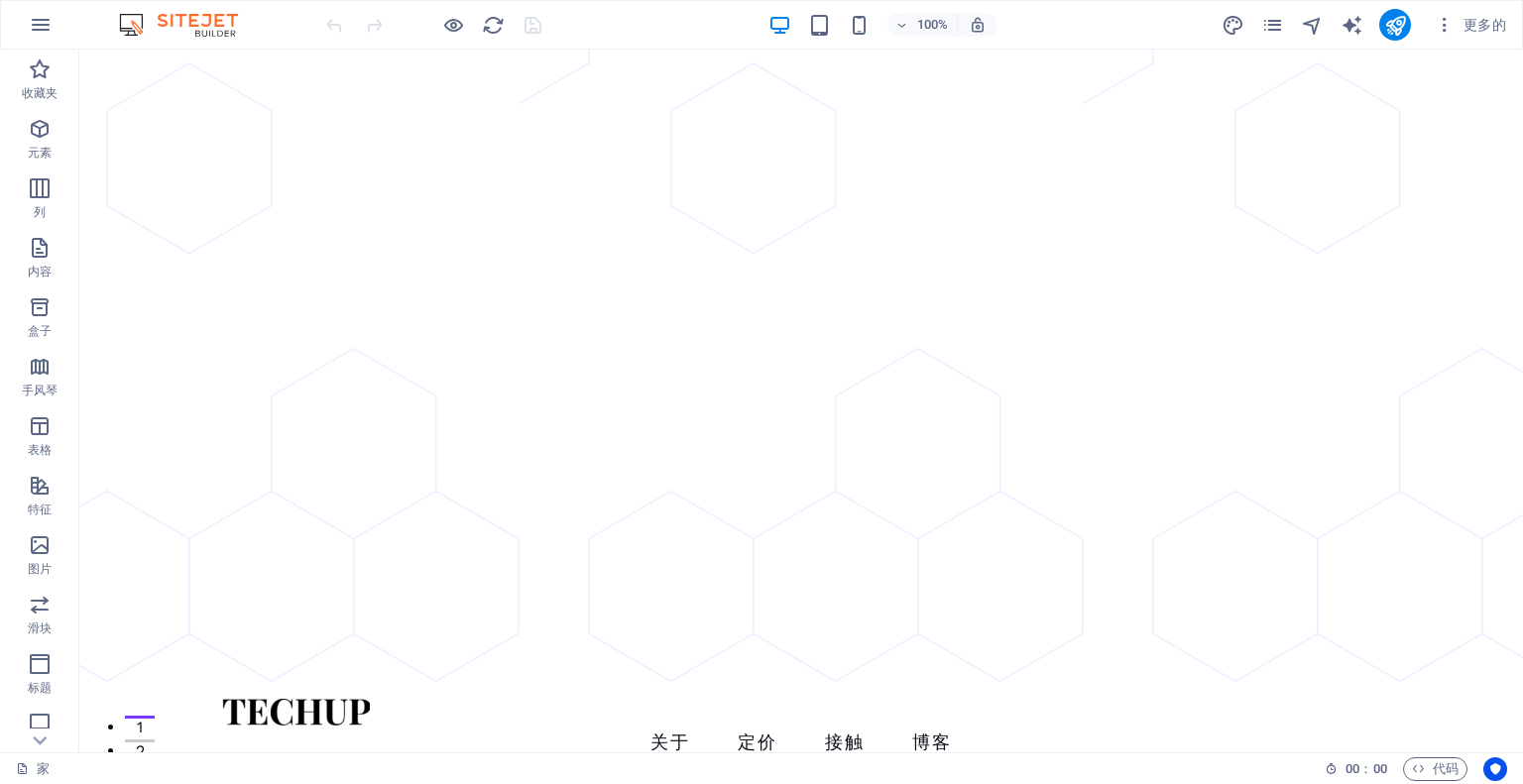 click at bounding box center [1272, 25] 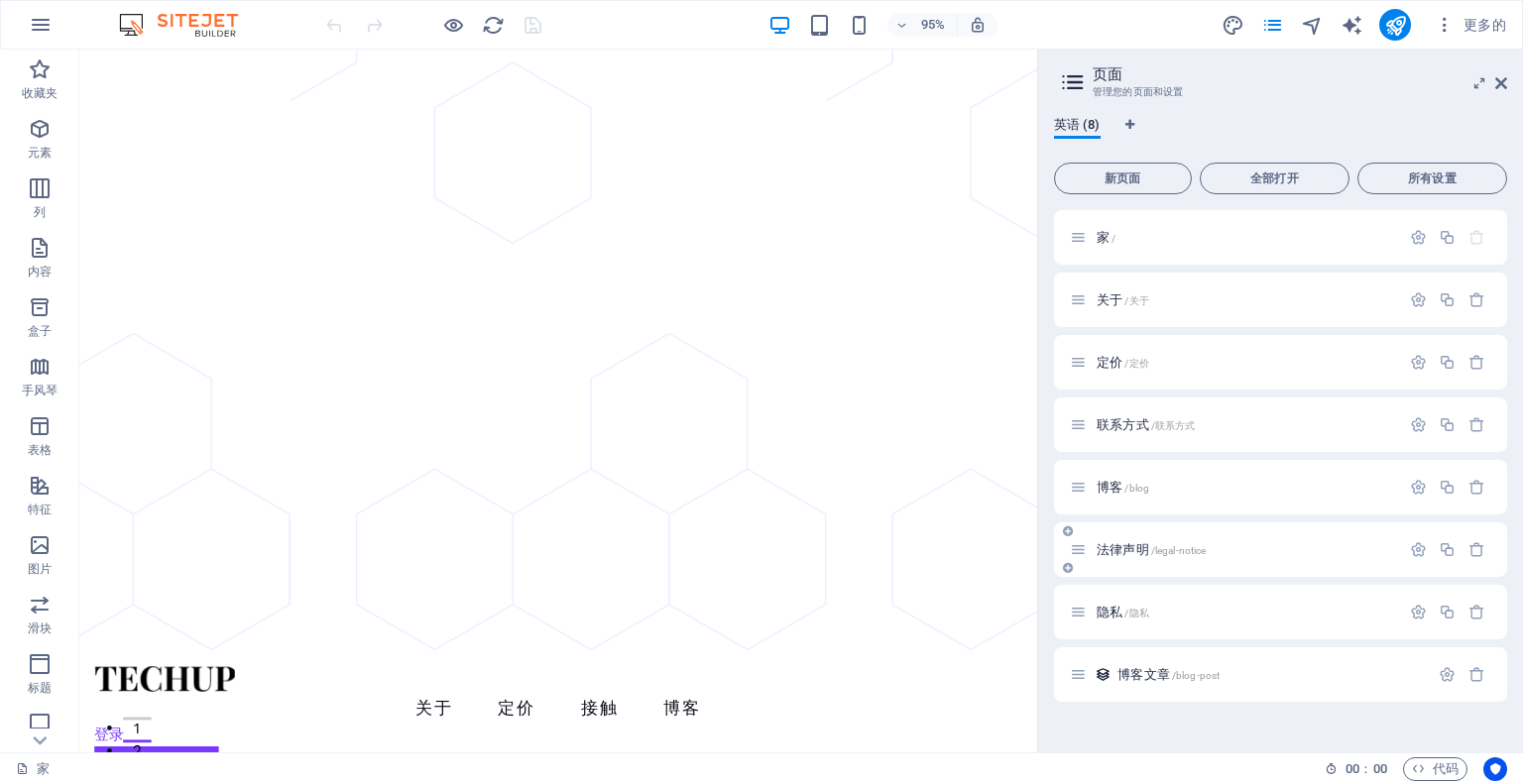 click on "法律声明 /legal-notice" at bounding box center (1245, 549) 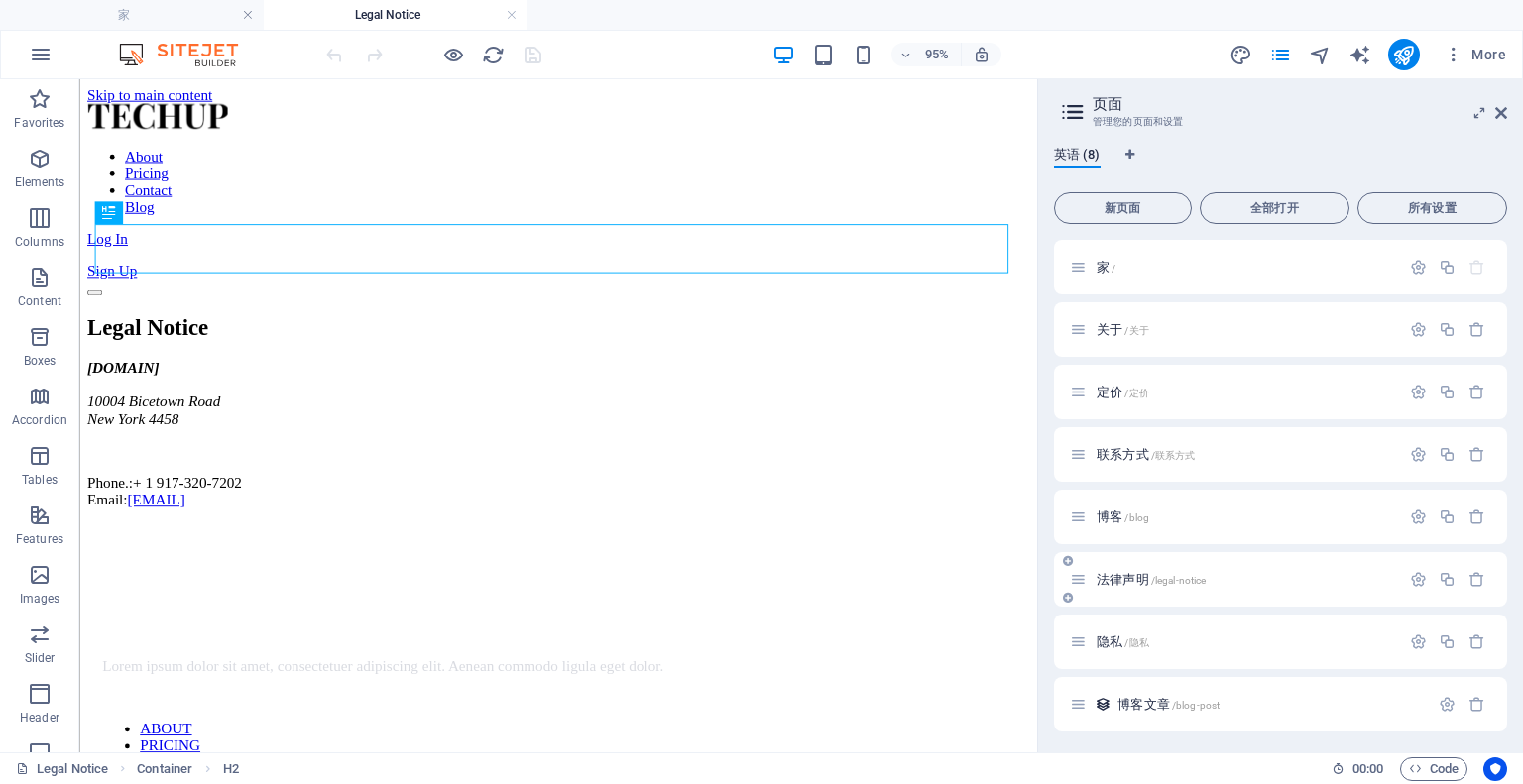 scroll, scrollTop: 0, scrollLeft: 0, axis: both 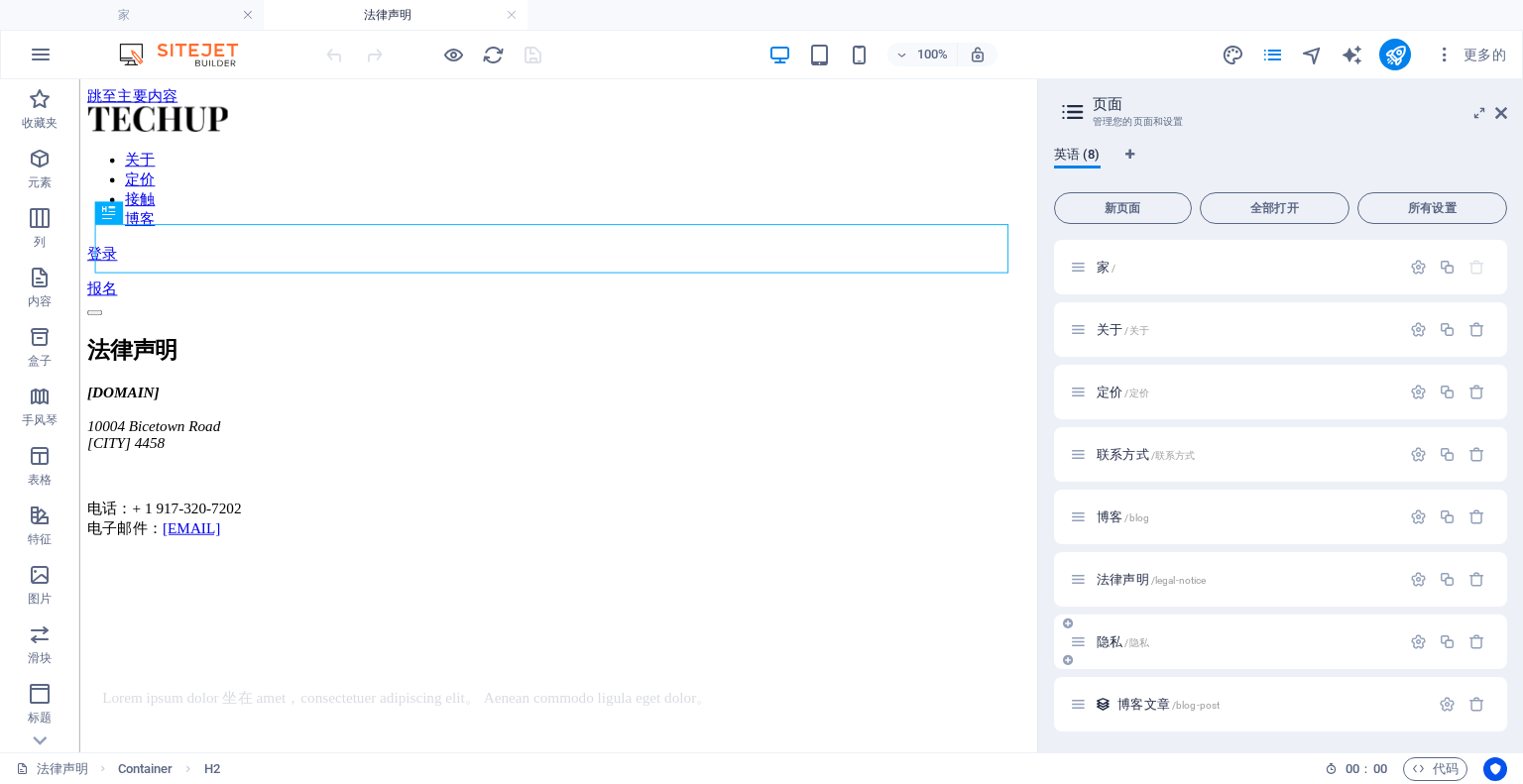 click on "隐私 /隐私" at bounding box center (1234, 641) 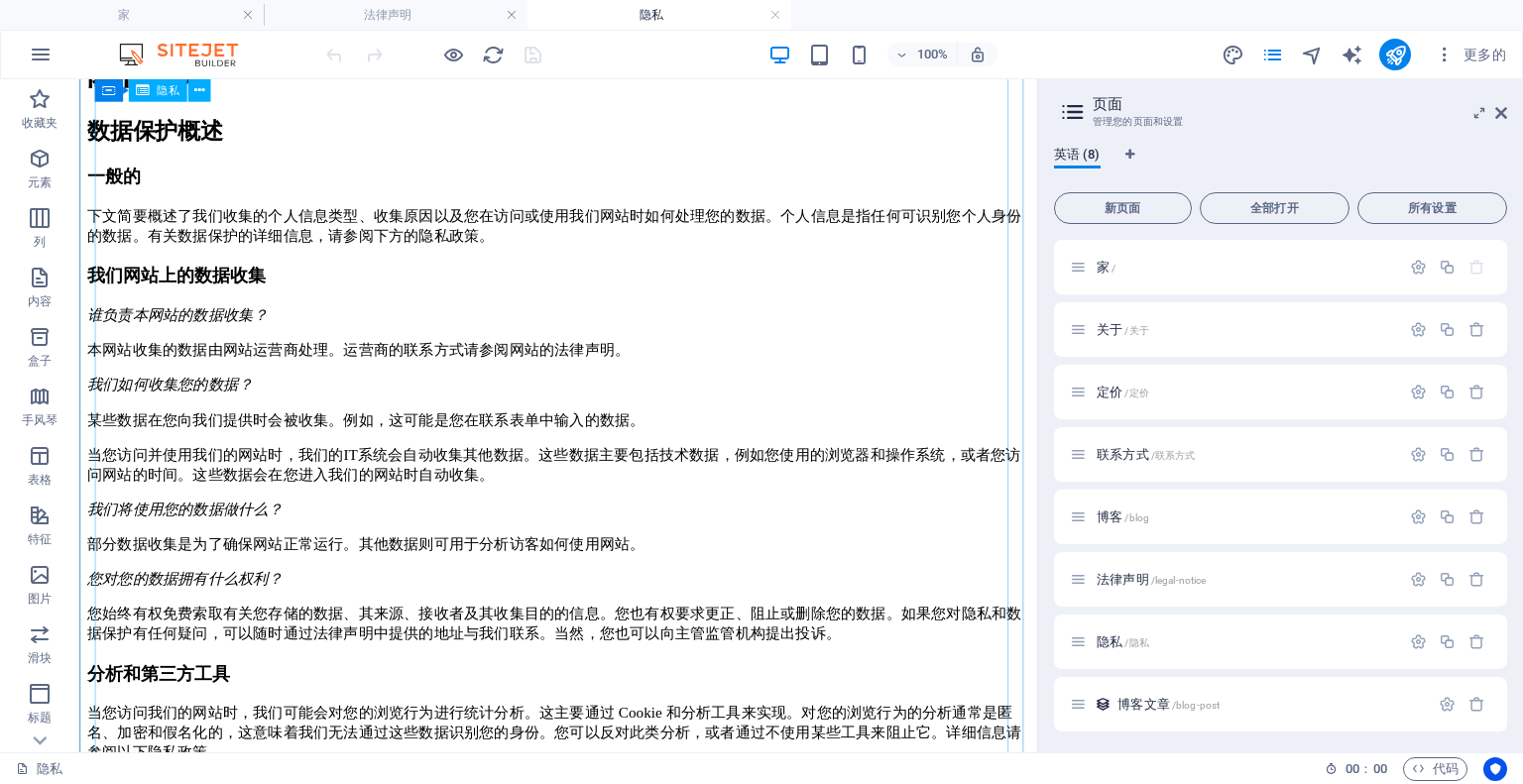scroll, scrollTop: 0, scrollLeft: 0, axis: both 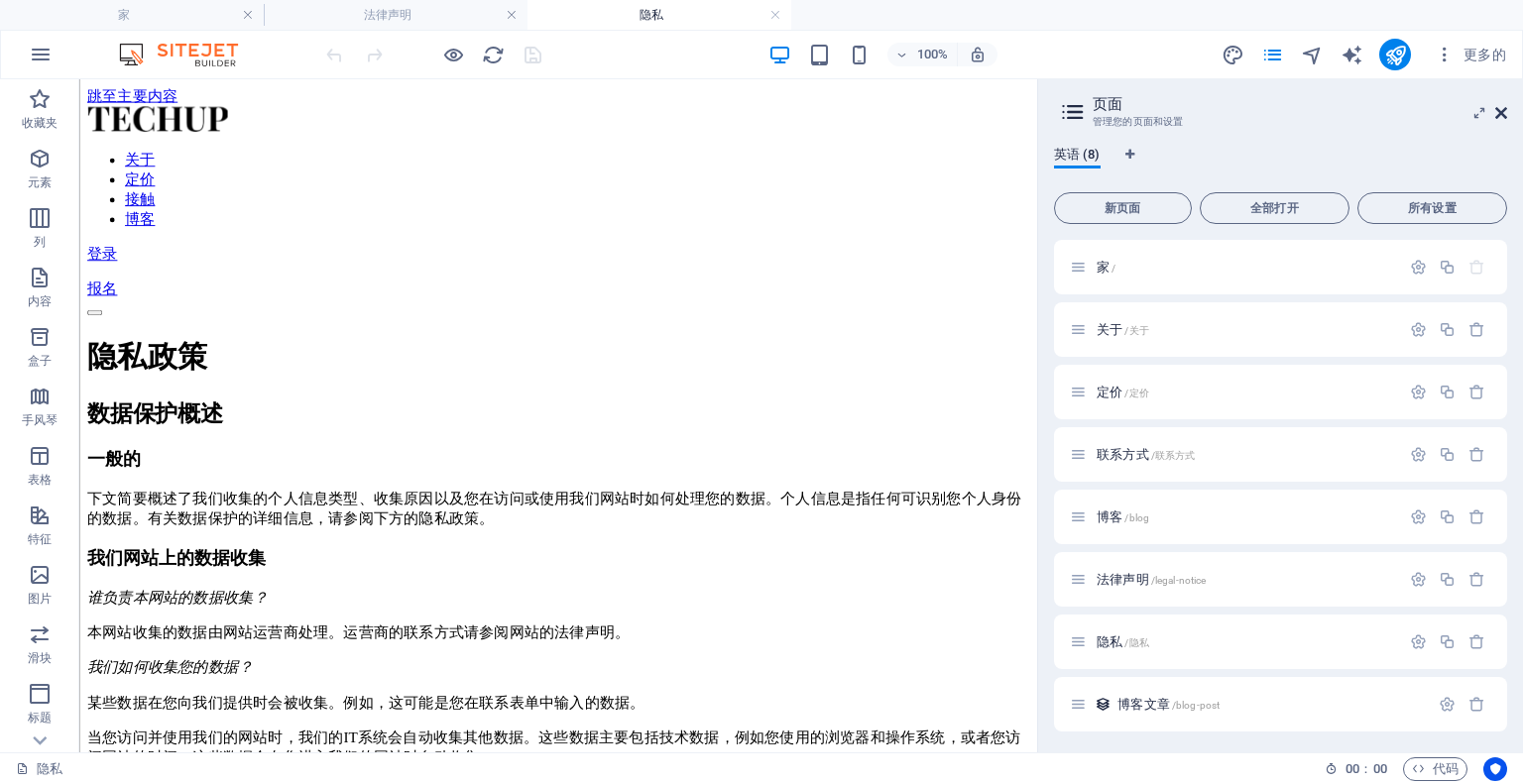 drag, startPoint x: 1495, startPoint y: 112, endPoint x: 1359, endPoint y: 11, distance: 169.40189 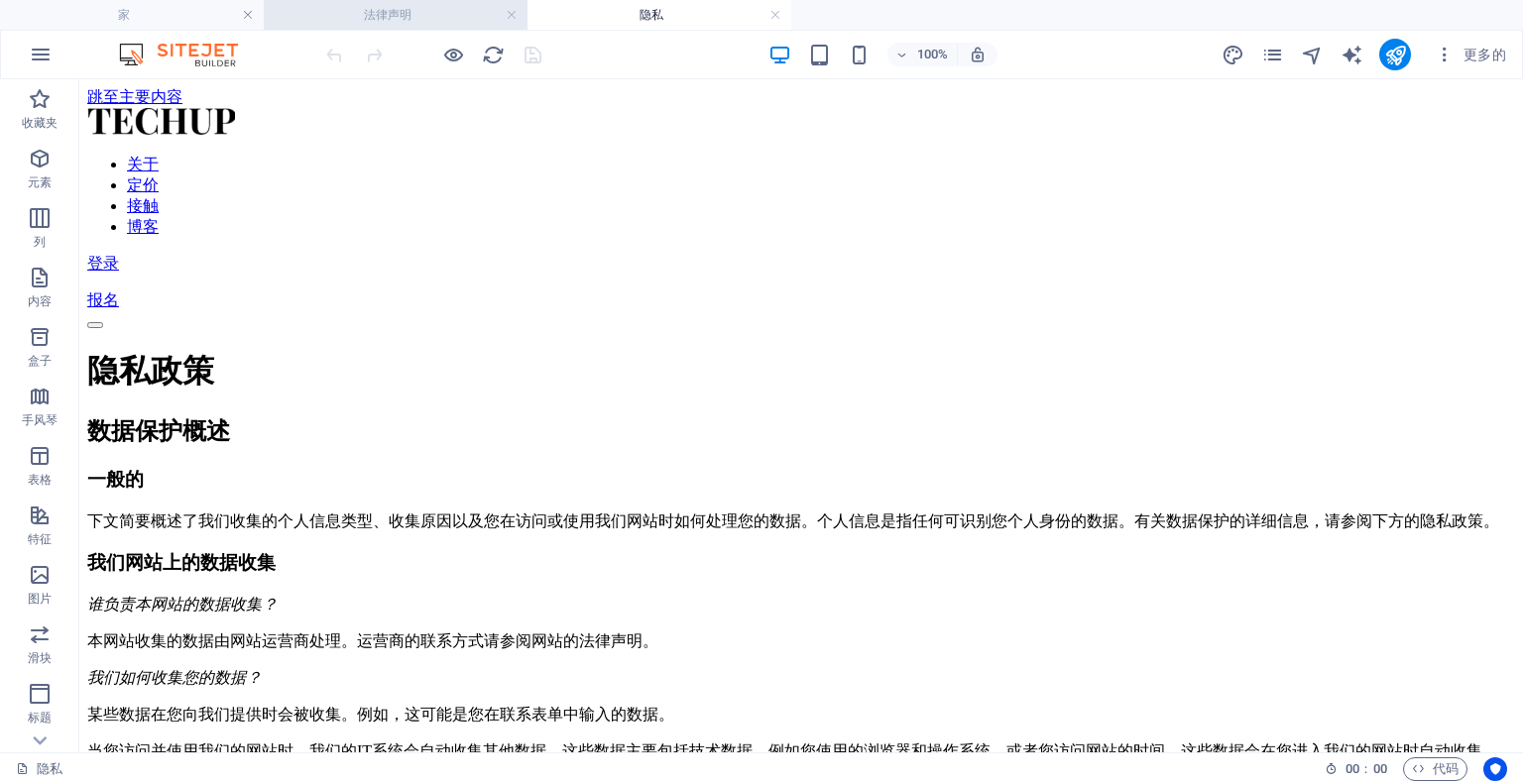 click on "法律声明" at bounding box center (388, 15) 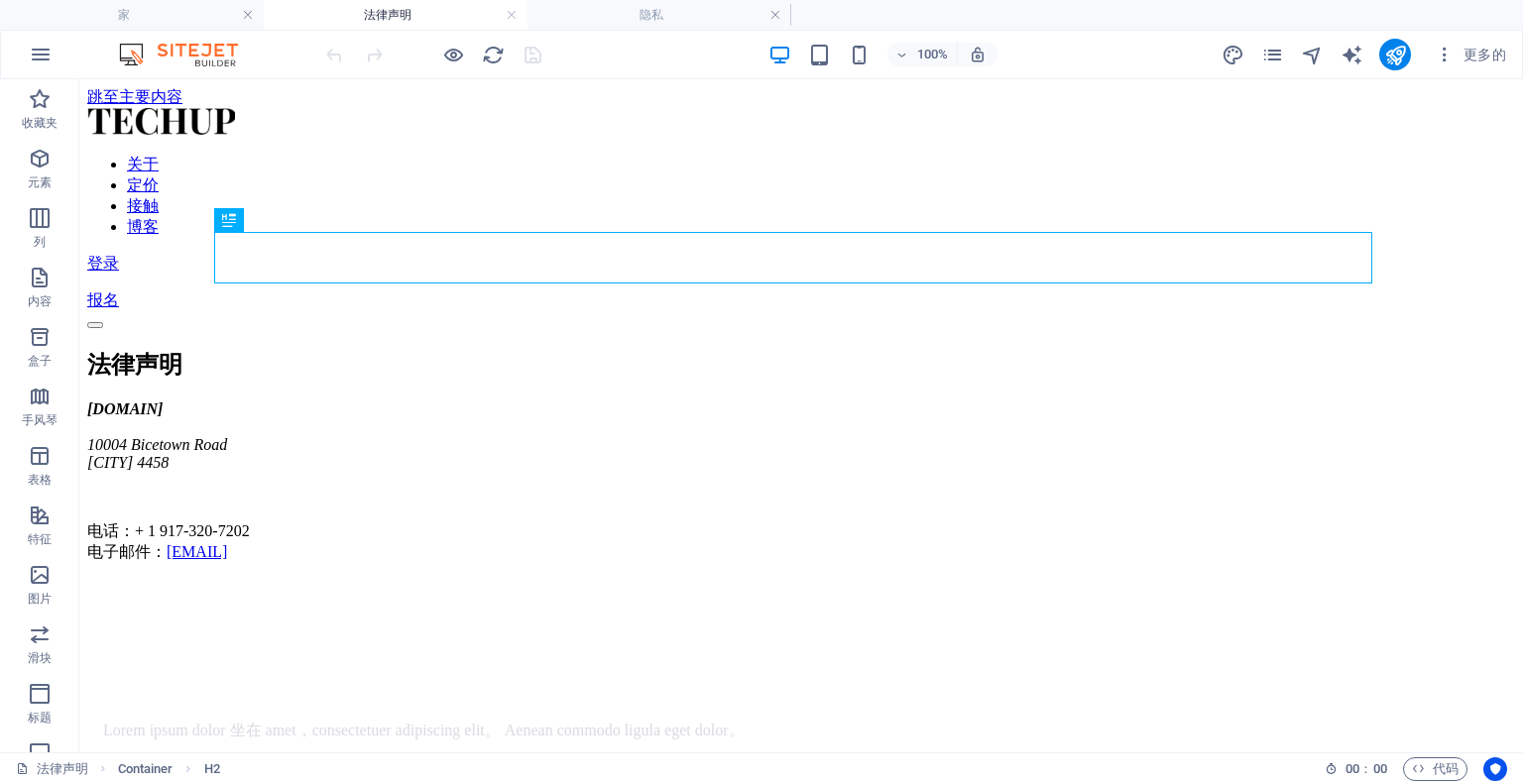click on "100% 更多的" at bounding box center (762, 55) 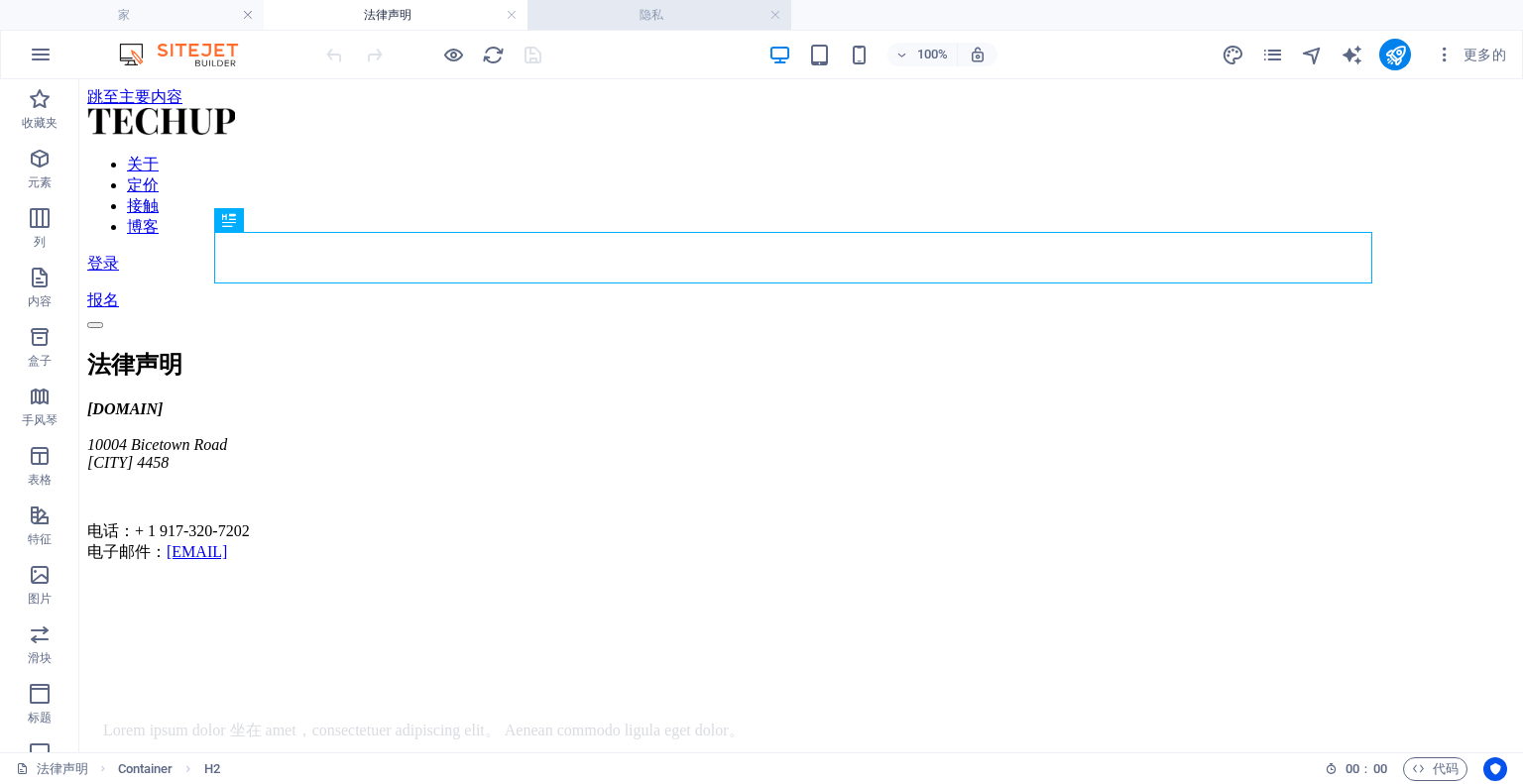 click on "隐私" at bounding box center (659, 15) 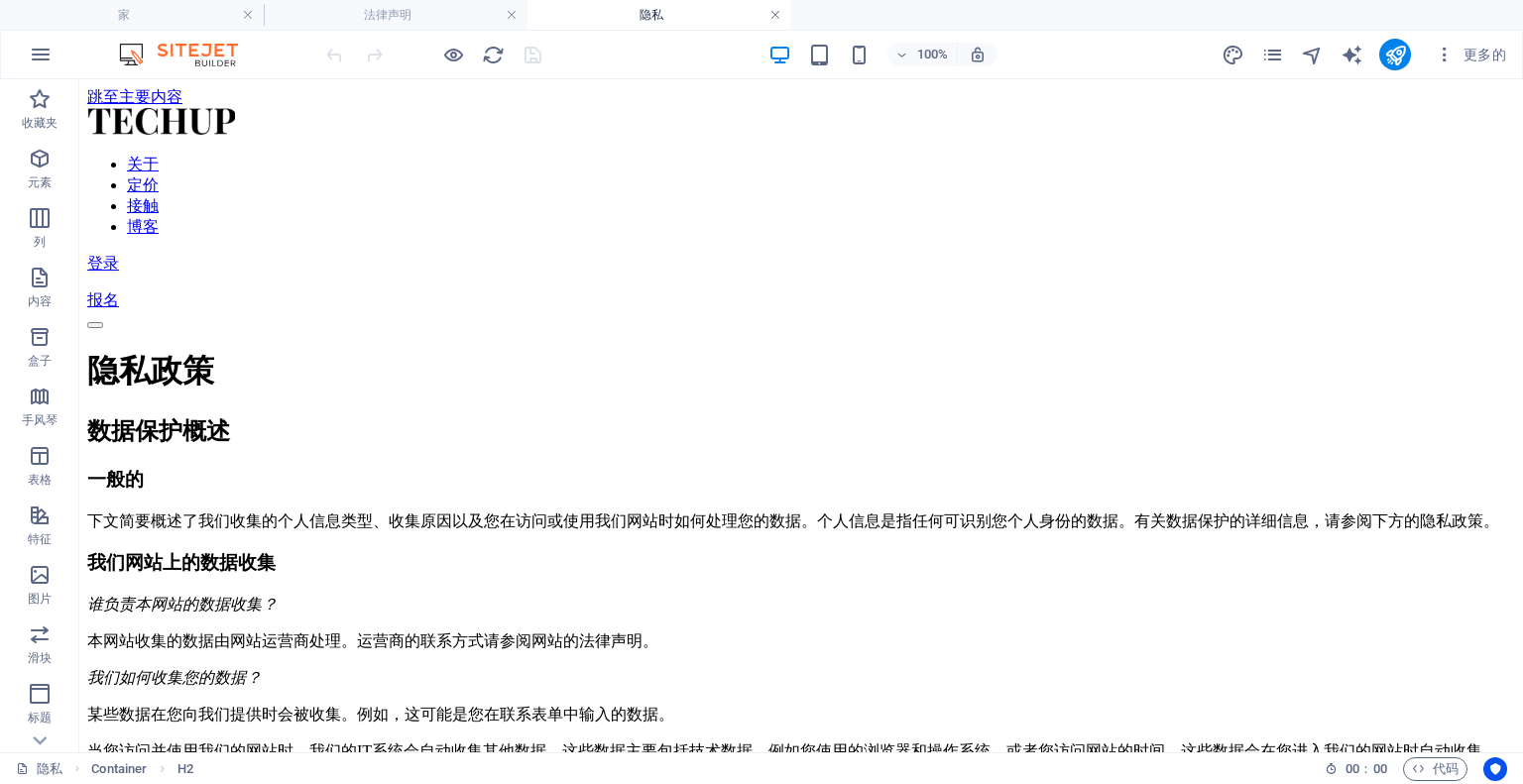 click at bounding box center (775, 15) 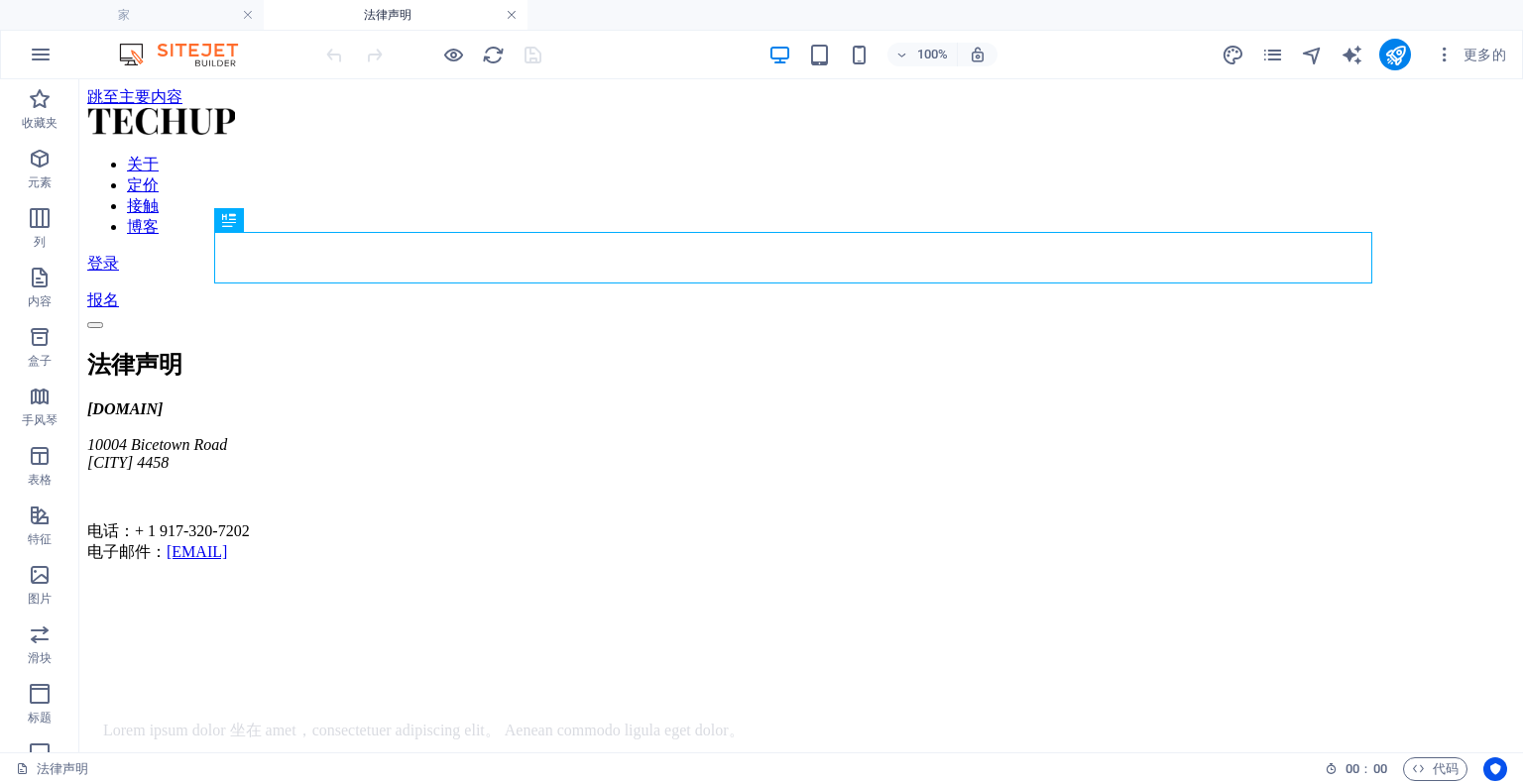 drag, startPoint x: 481, startPoint y: 11, endPoint x: 516, endPoint y: 15, distance: 35.22783 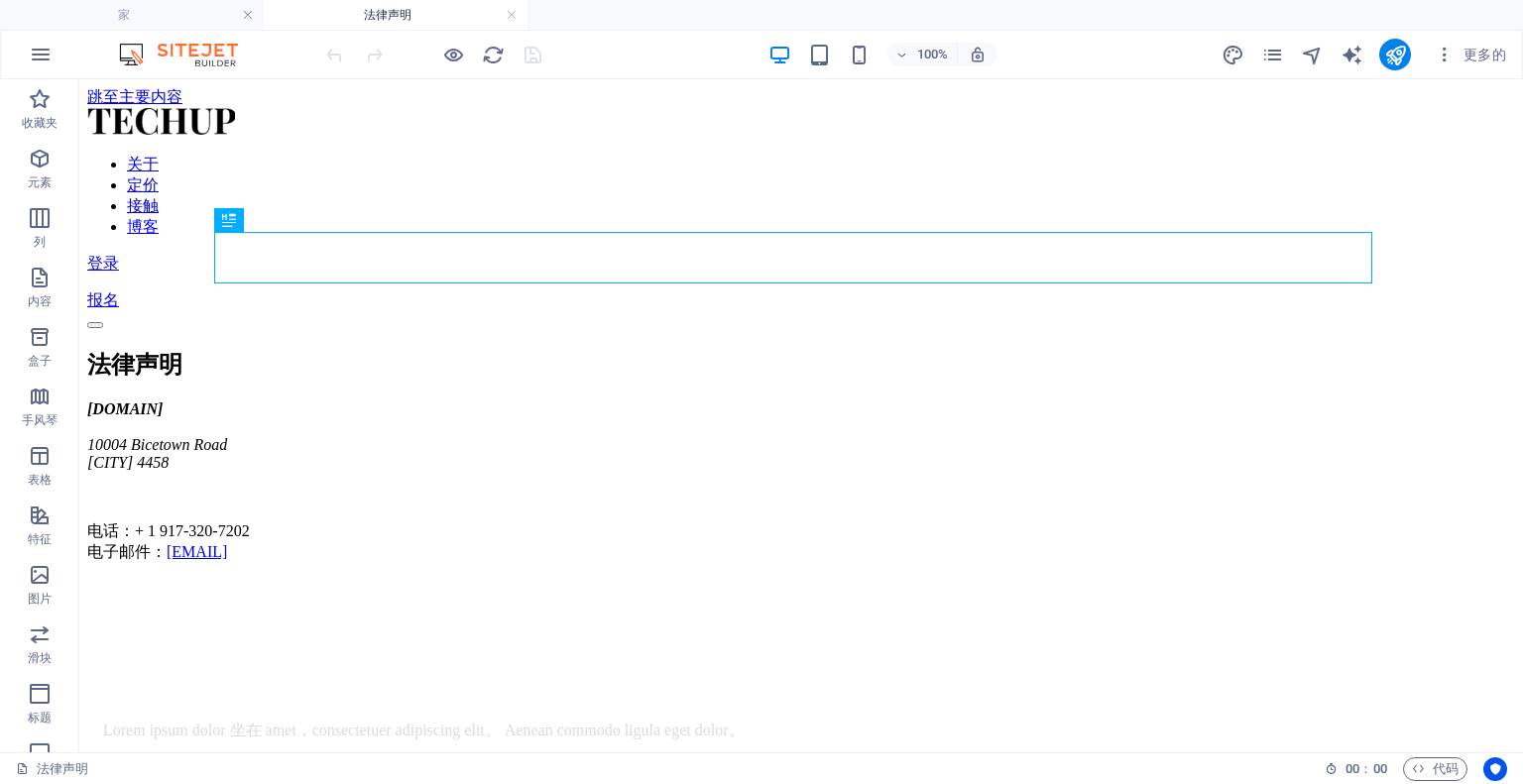 click at bounding box center [512, 15] 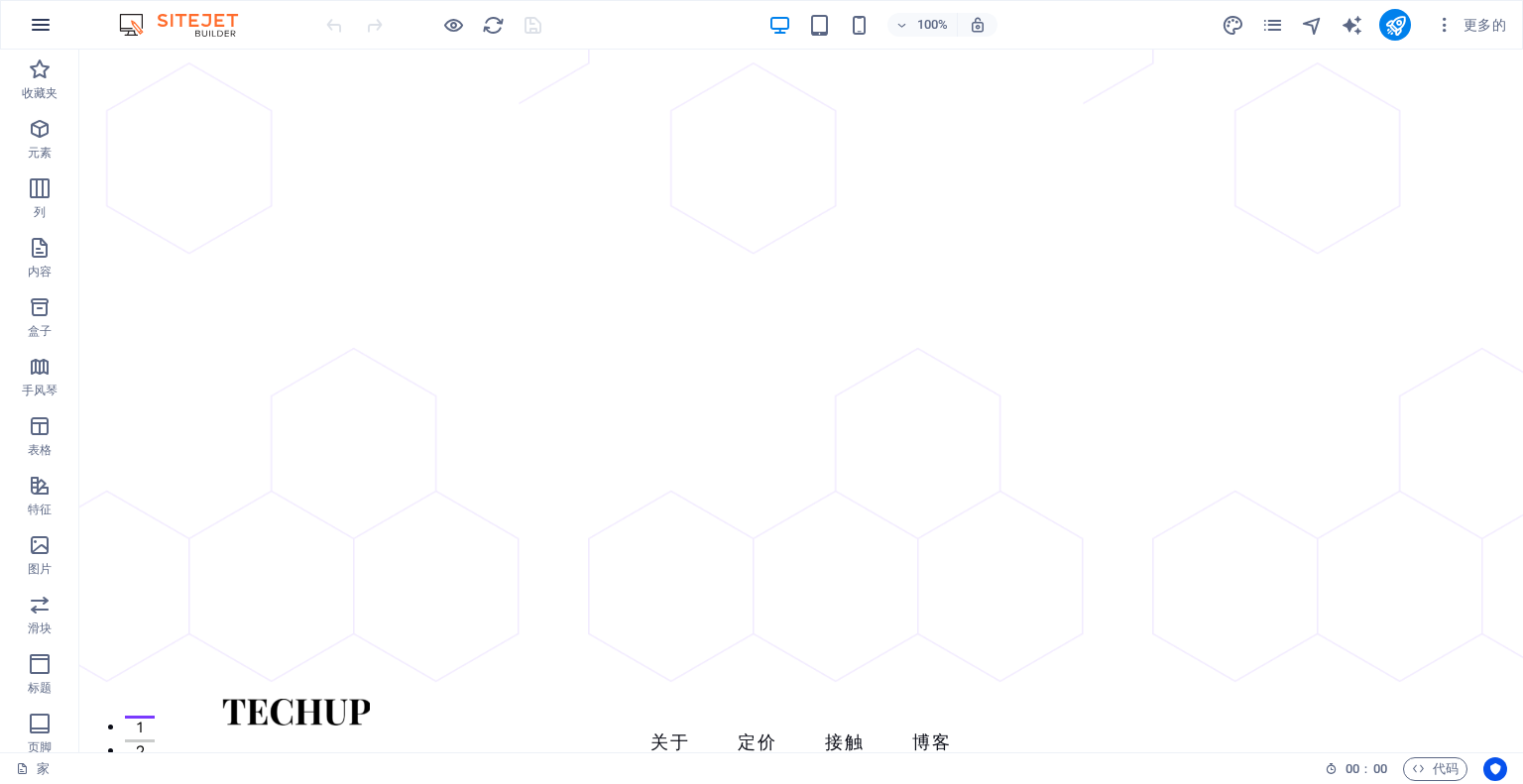 click at bounding box center [41, 25] 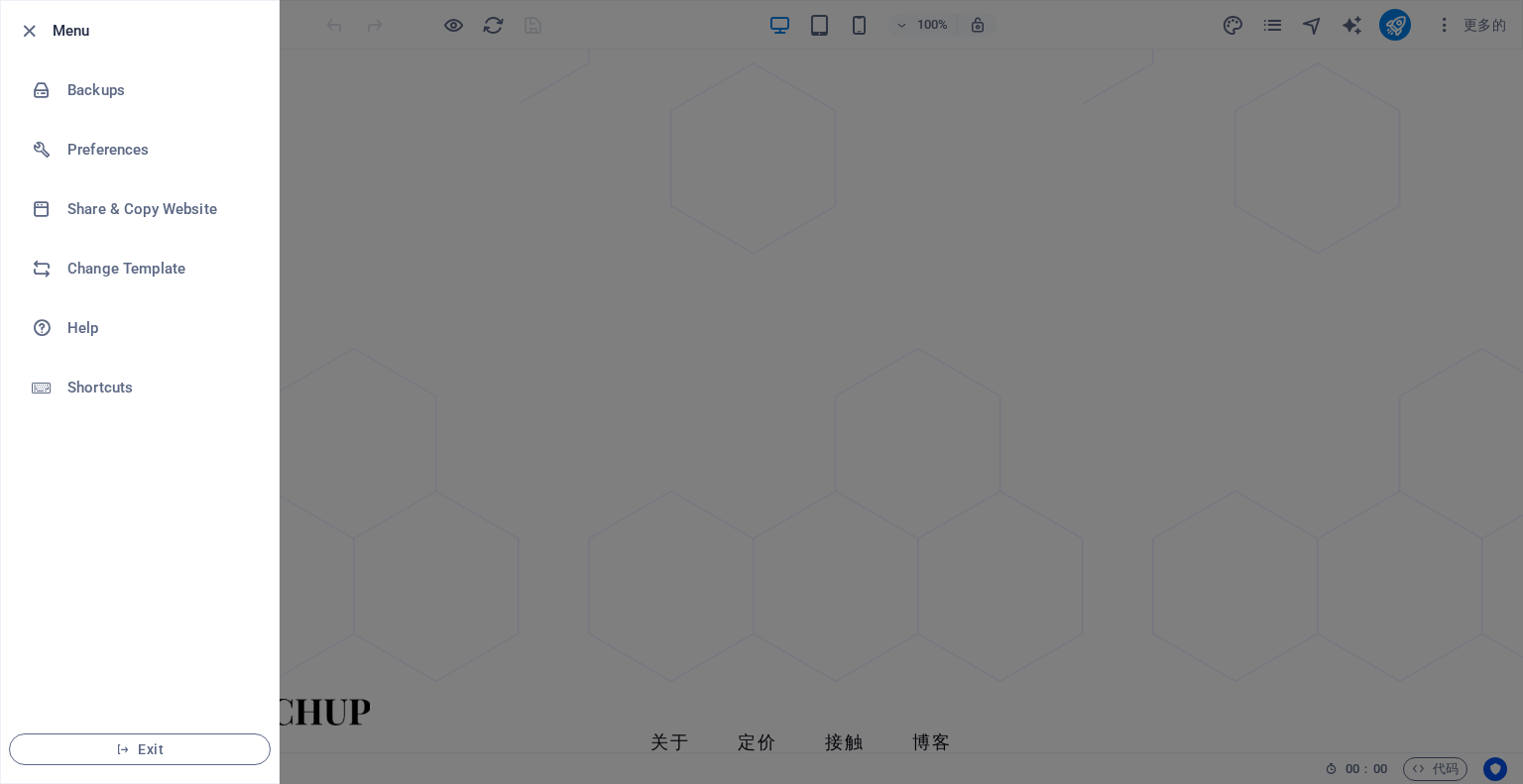 click at bounding box center (762, 392) 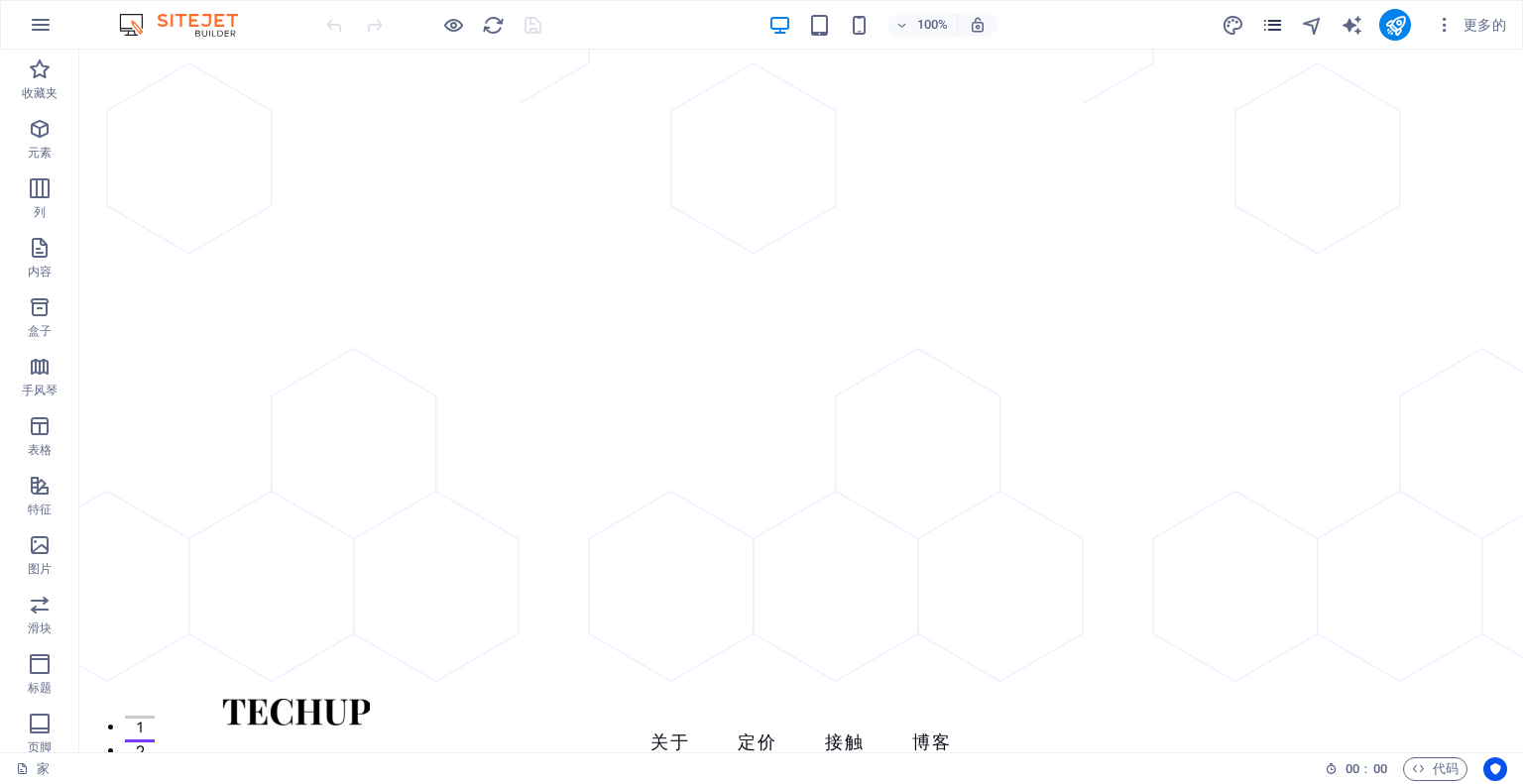 click at bounding box center [1272, 25] 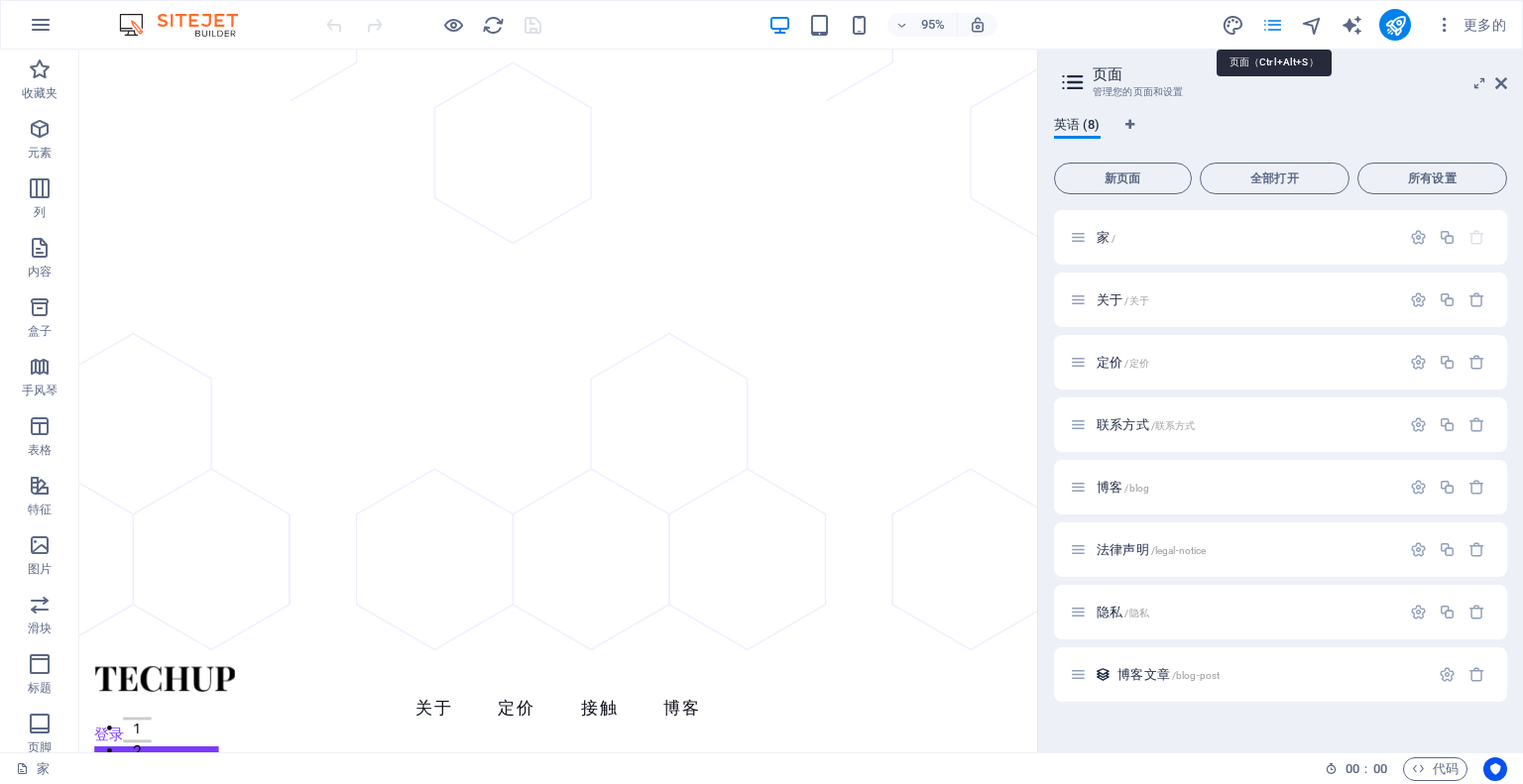 click at bounding box center (1272, 25) 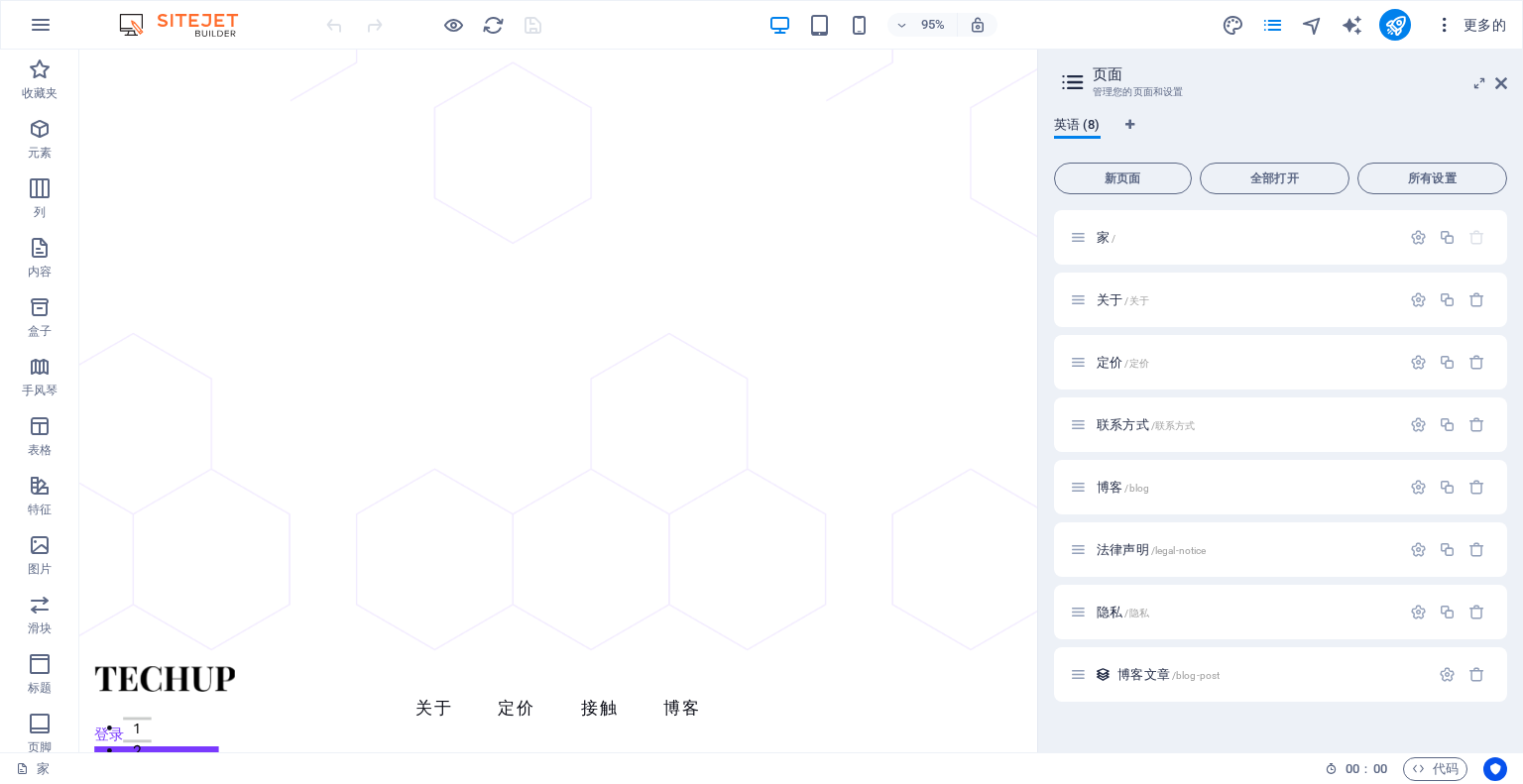 click at bounding box center [1445, 25] 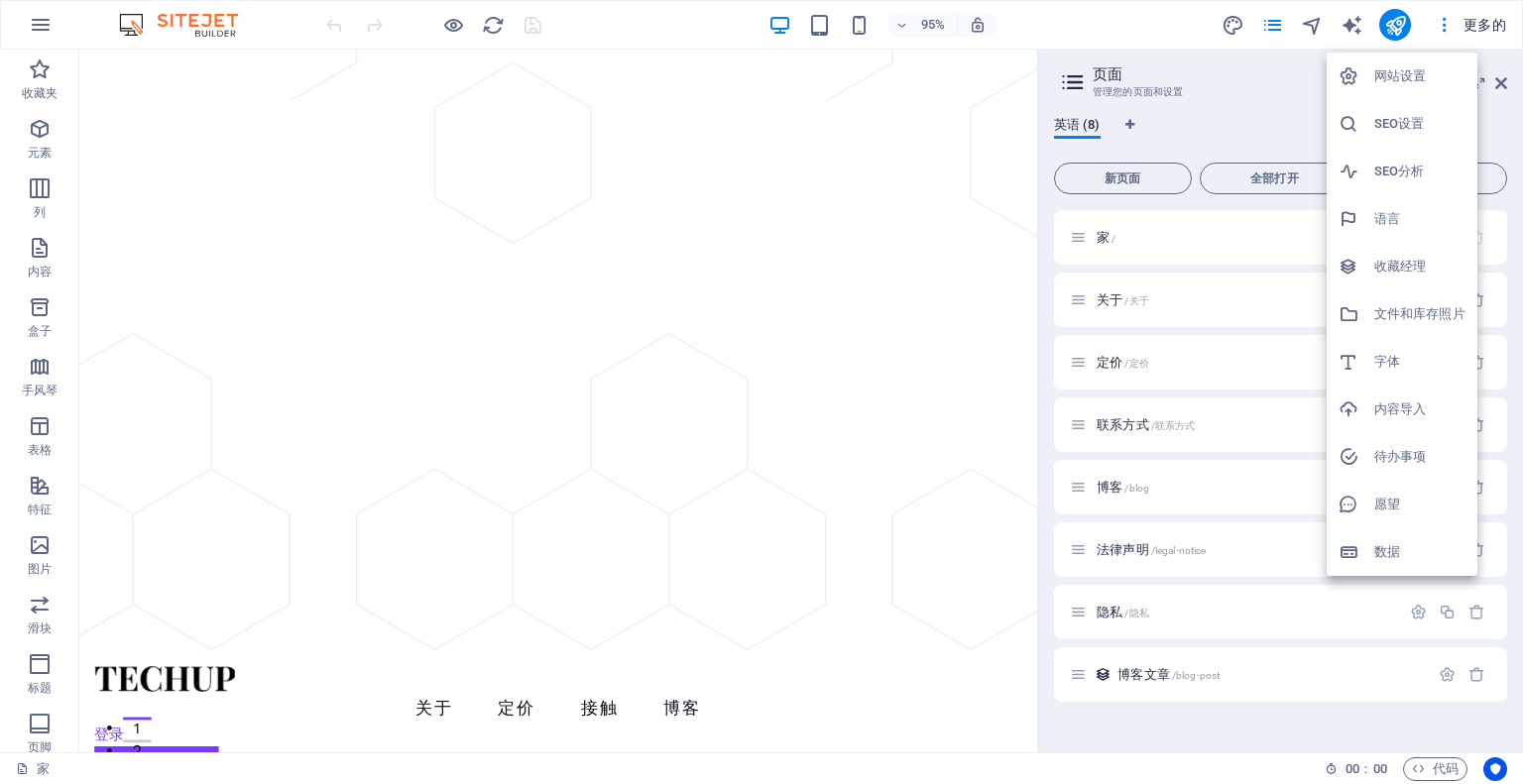 click on "语言" at bounding box center [1387, 218] 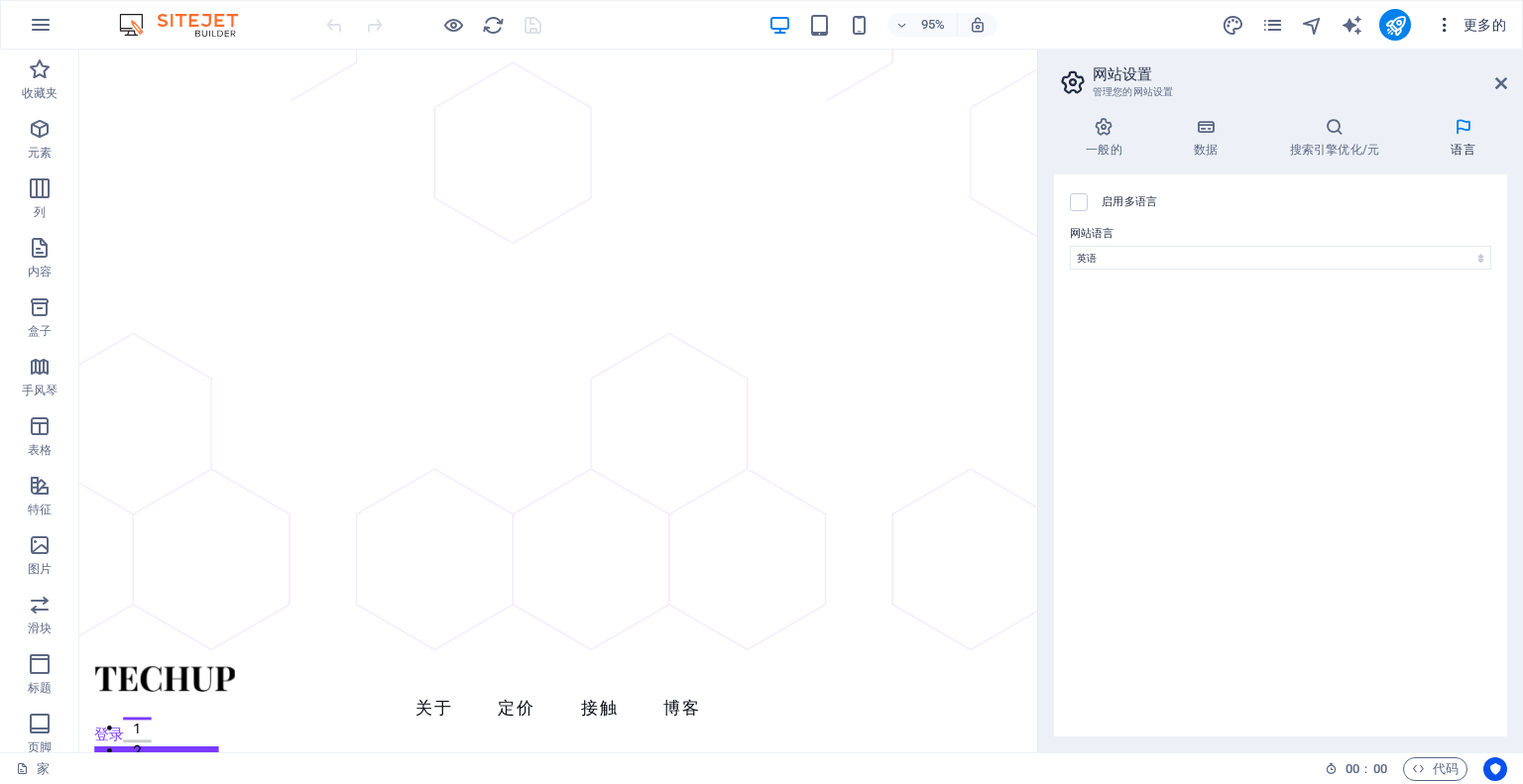 click on "更多的" at bounding box center (1484, 25) 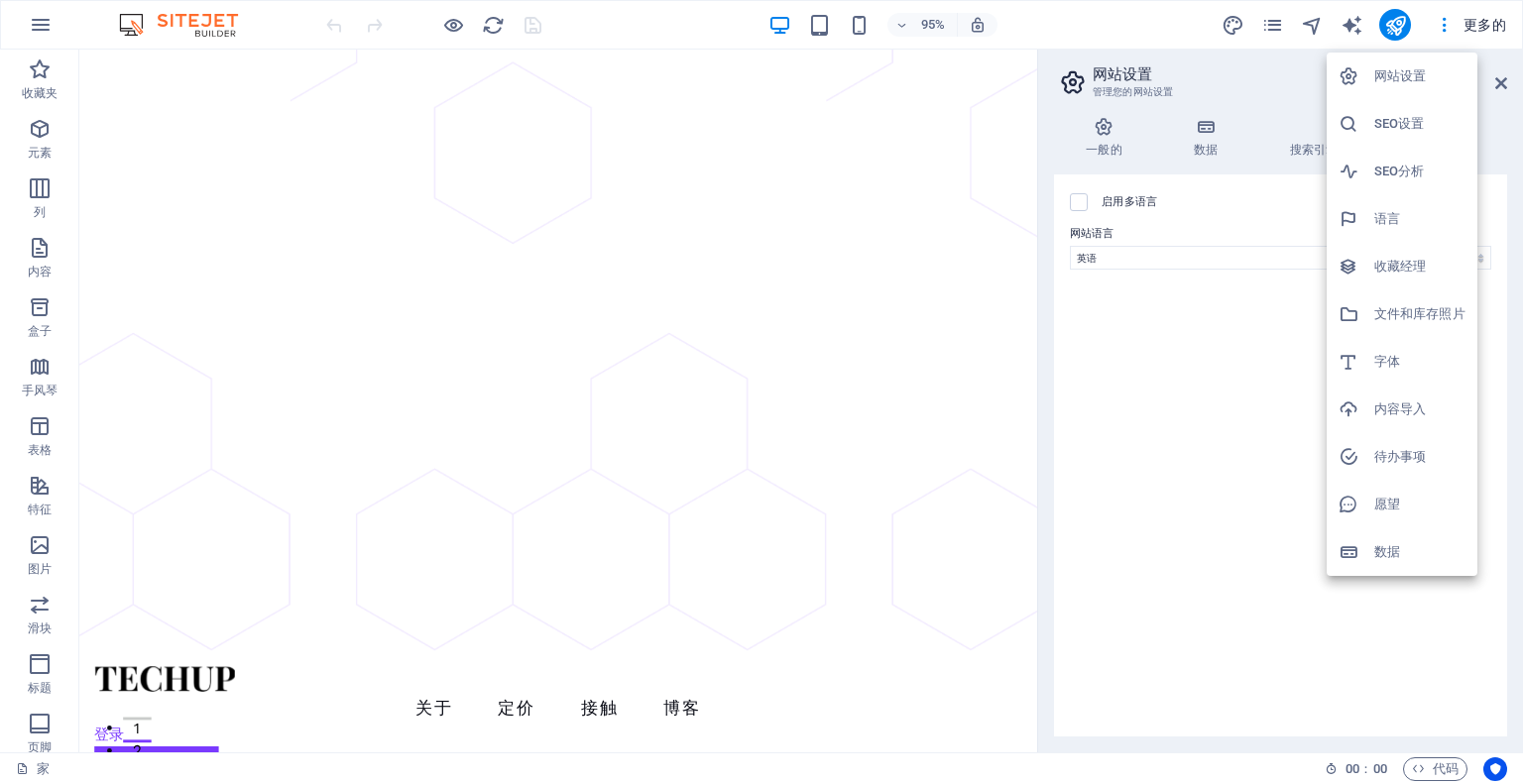 click on "网站设置" at bounding box center [1420, 76] 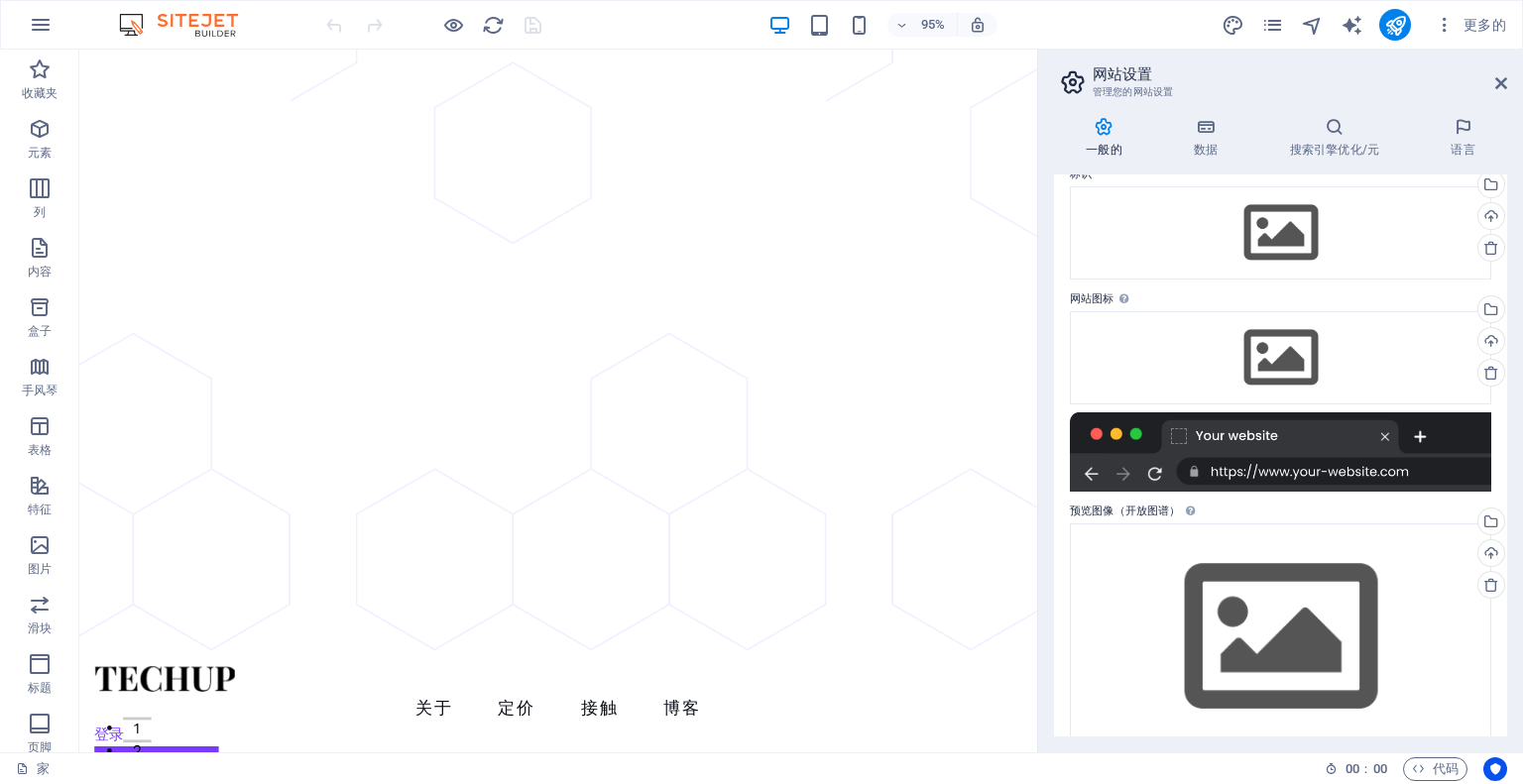 scroll, scrollTop: 113, scrollLeft: 0, axis: vertical 